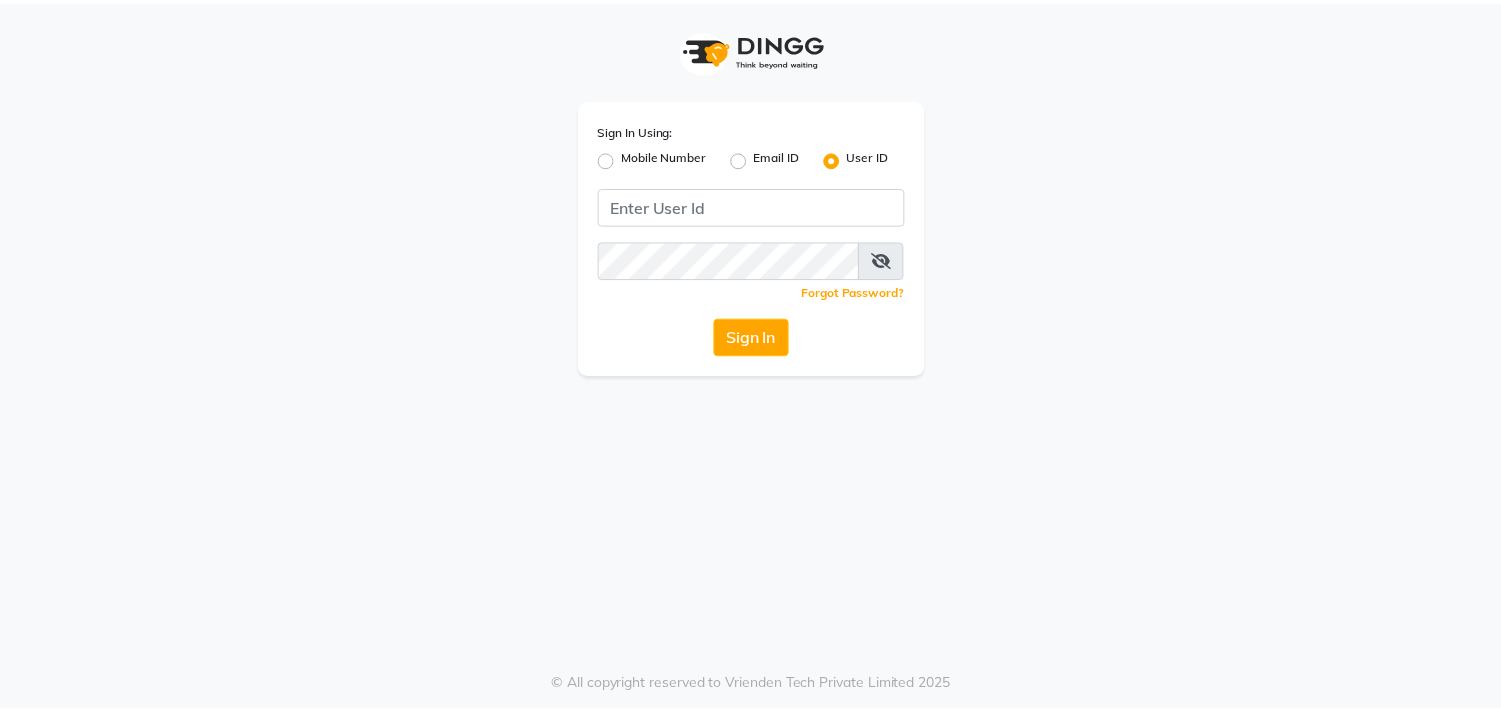 scroll, scrollTop: 0, scrollLeft: 0, axis: both 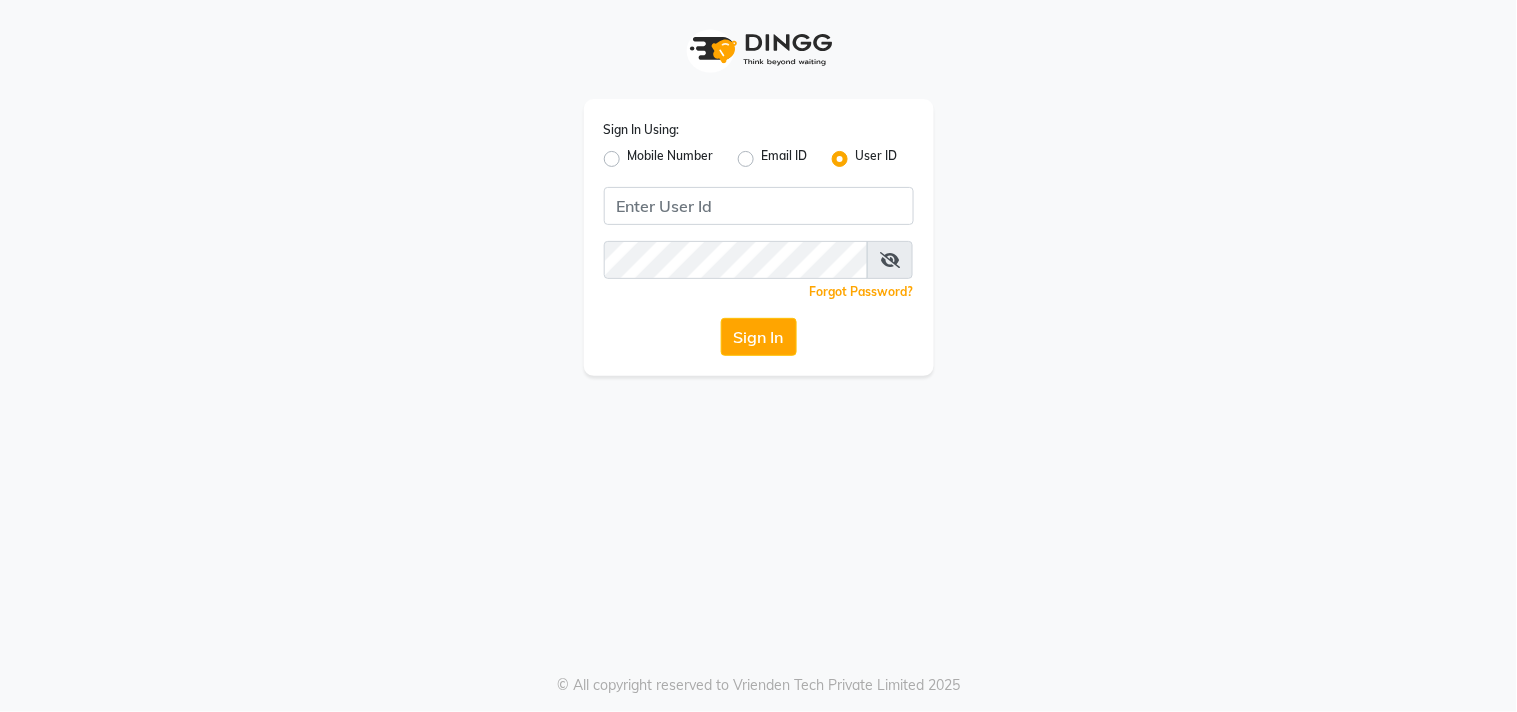 click on "Mobile Number" 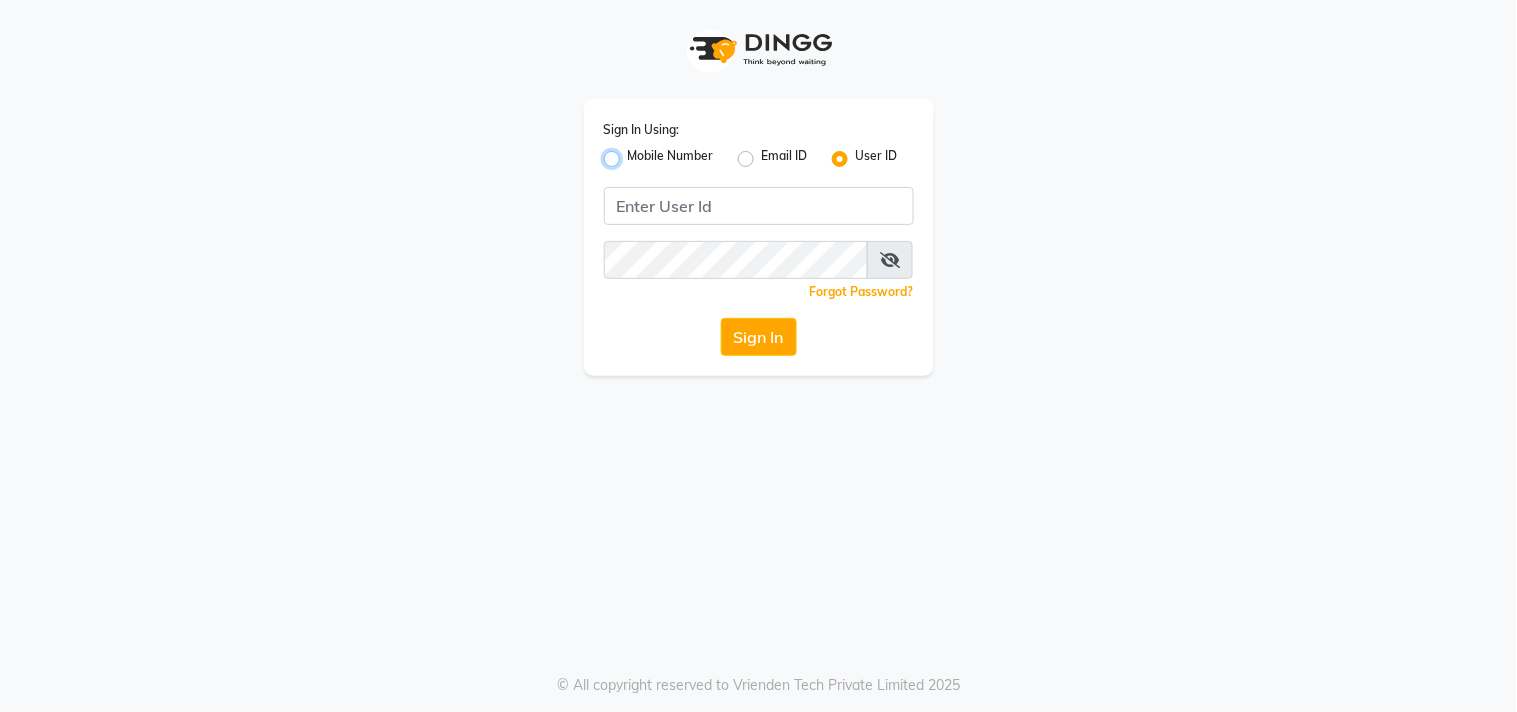 click on "Mobile Number" at bounding box center [634, 153] 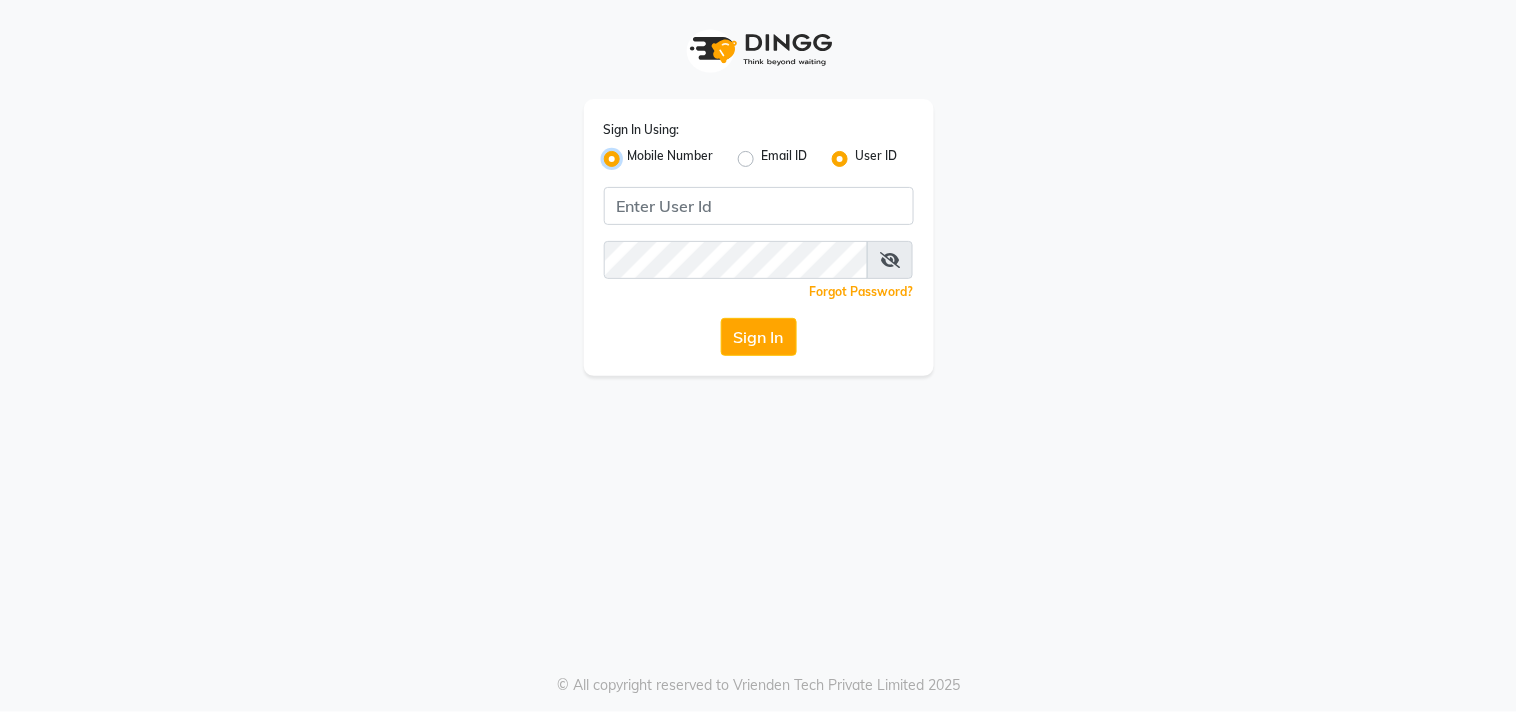 radio on "false" 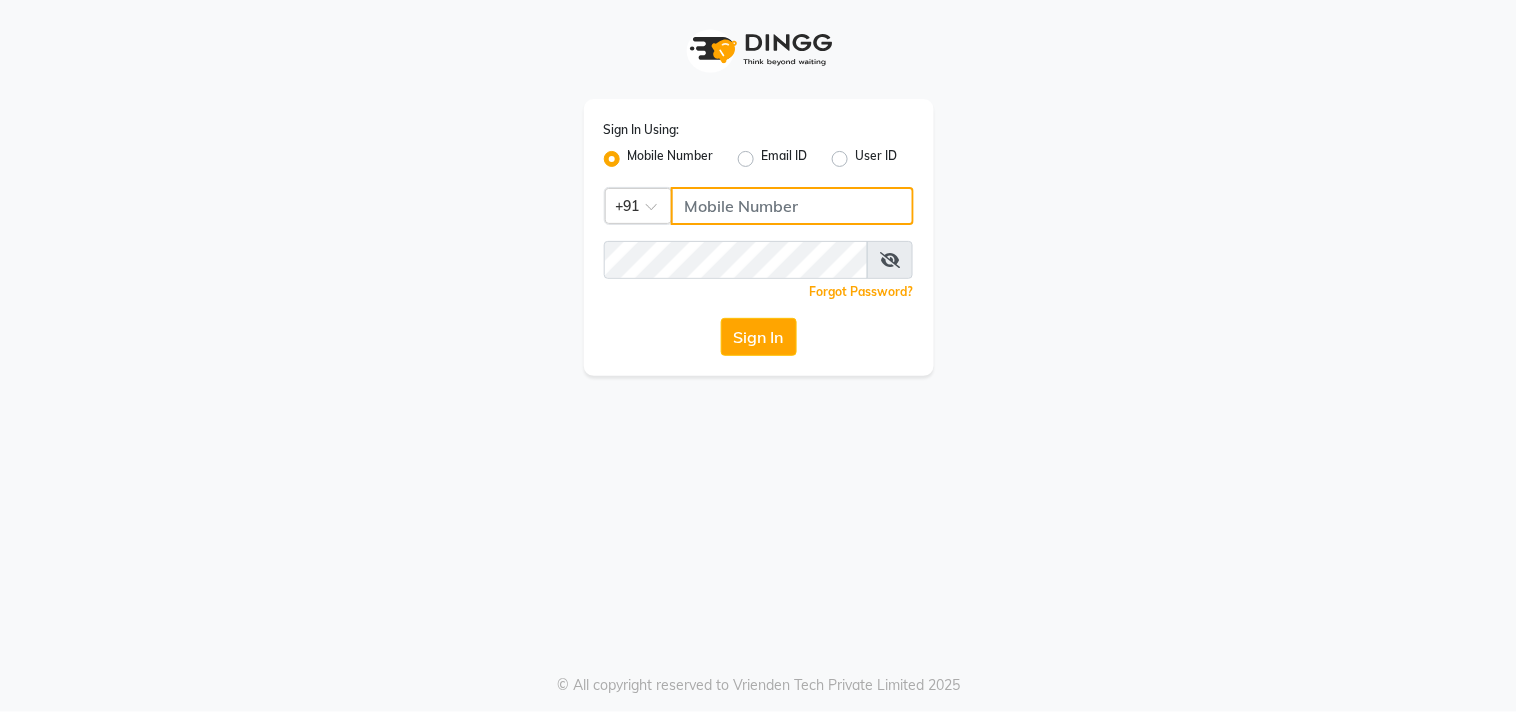 click 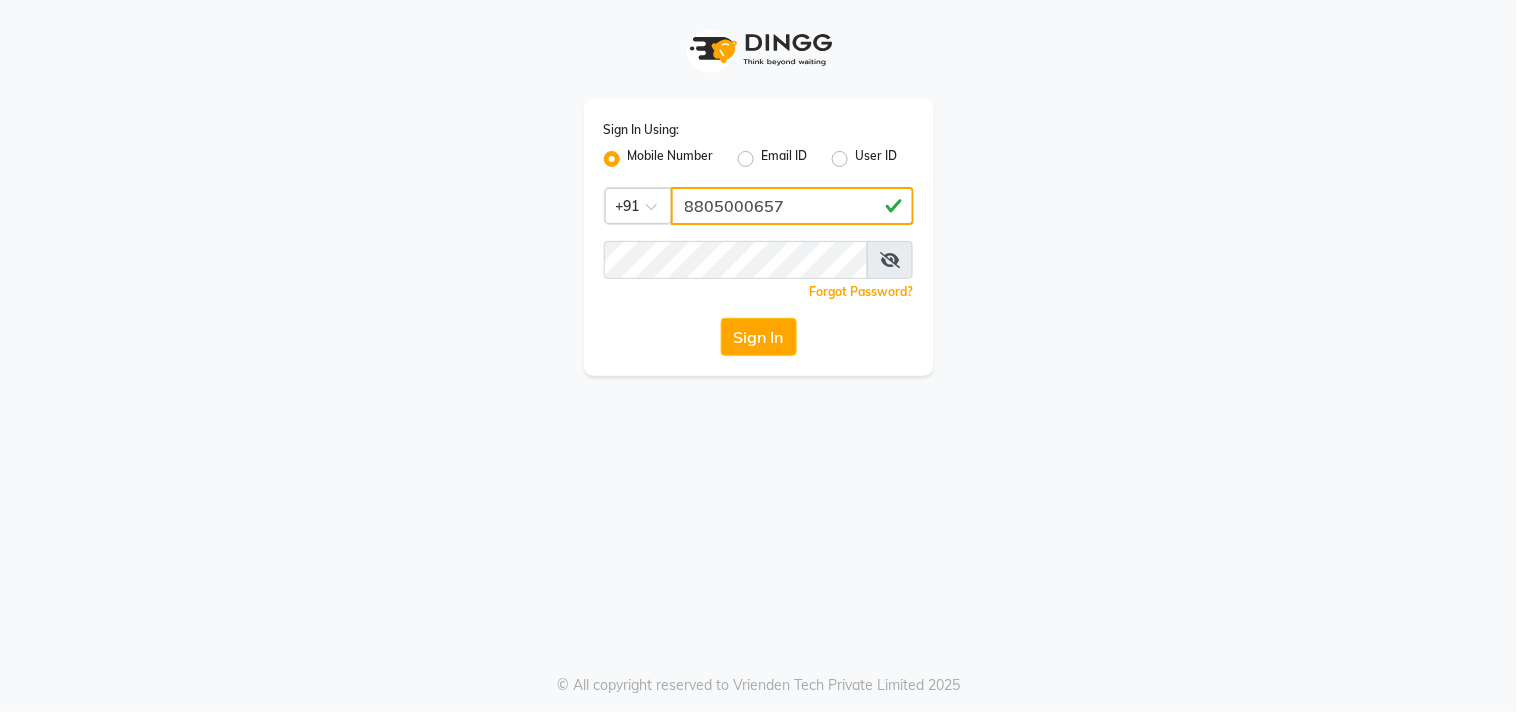 type on "8805000657" 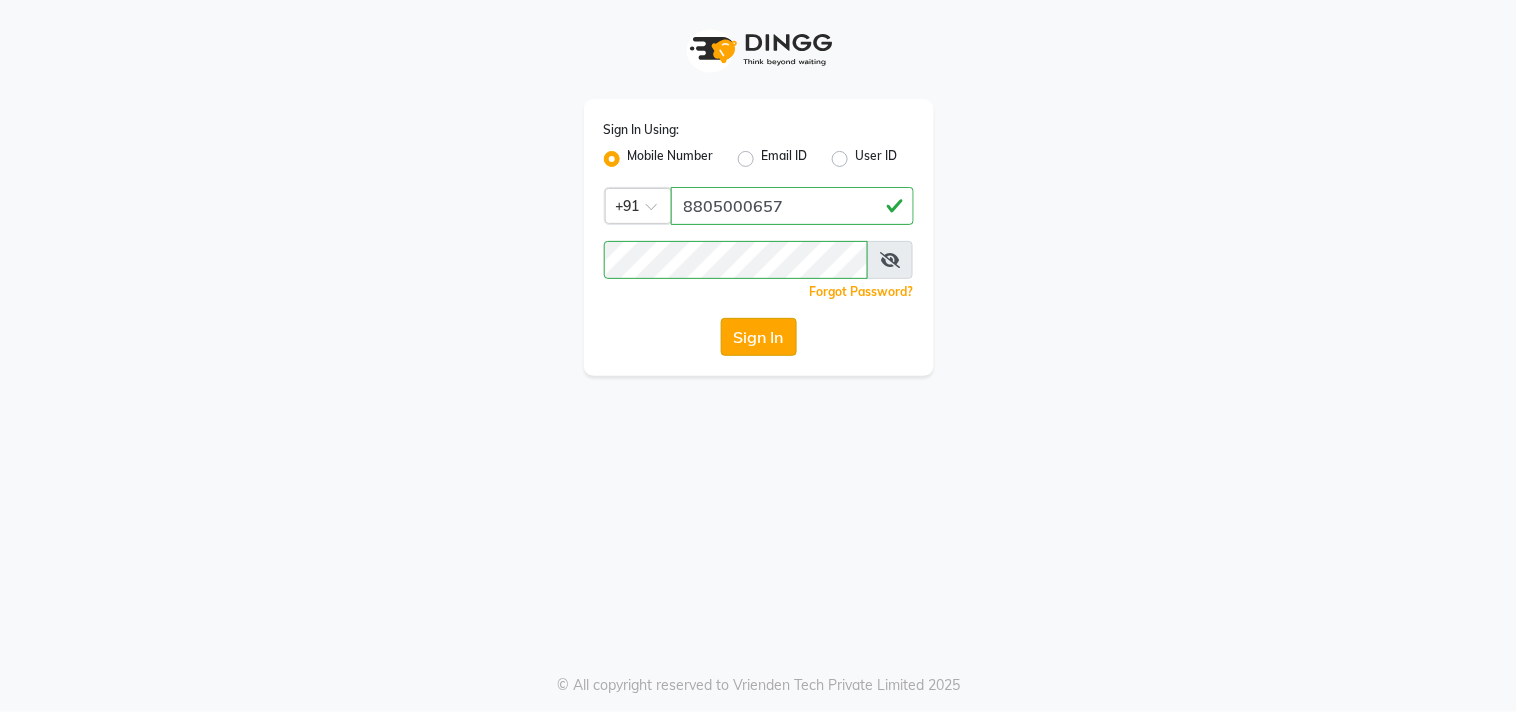 click on "Sign In" 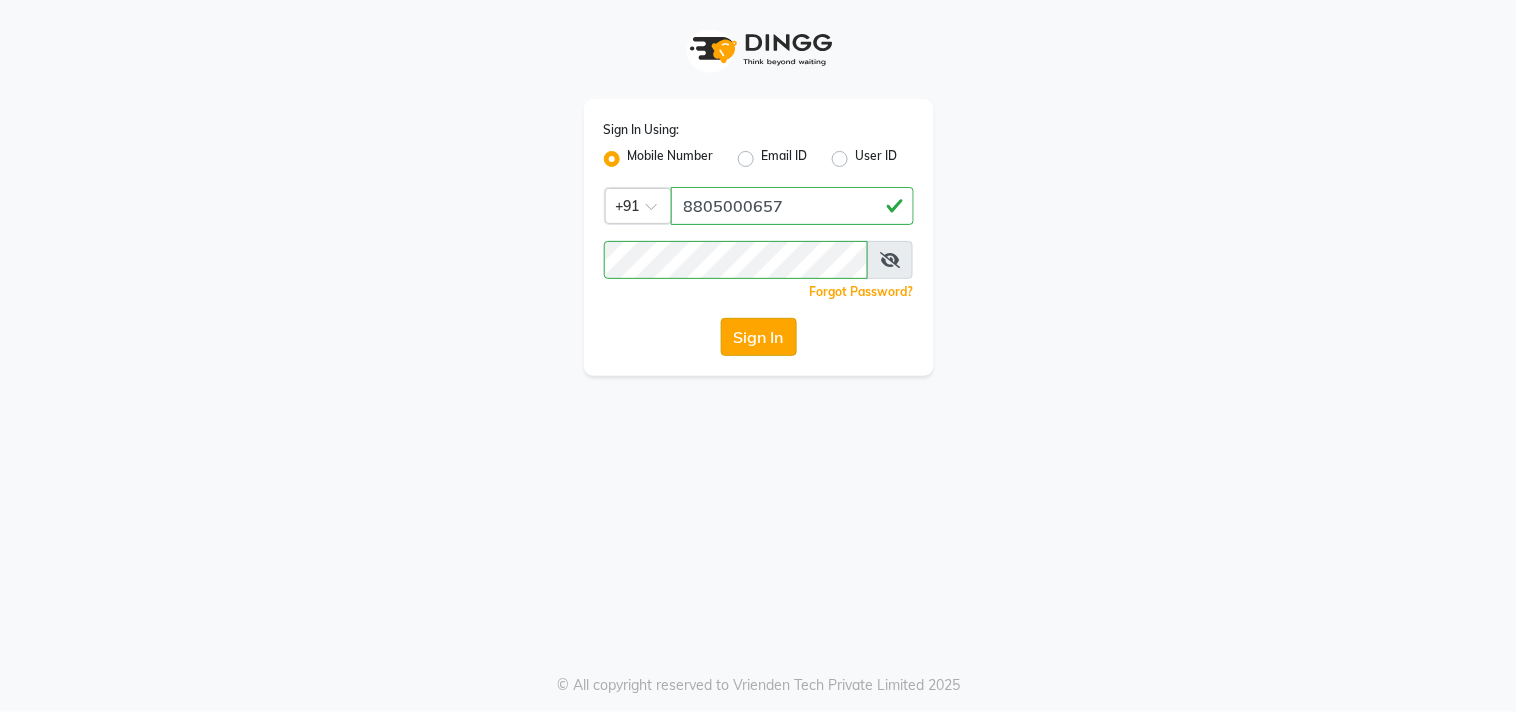 click on "Sign In" 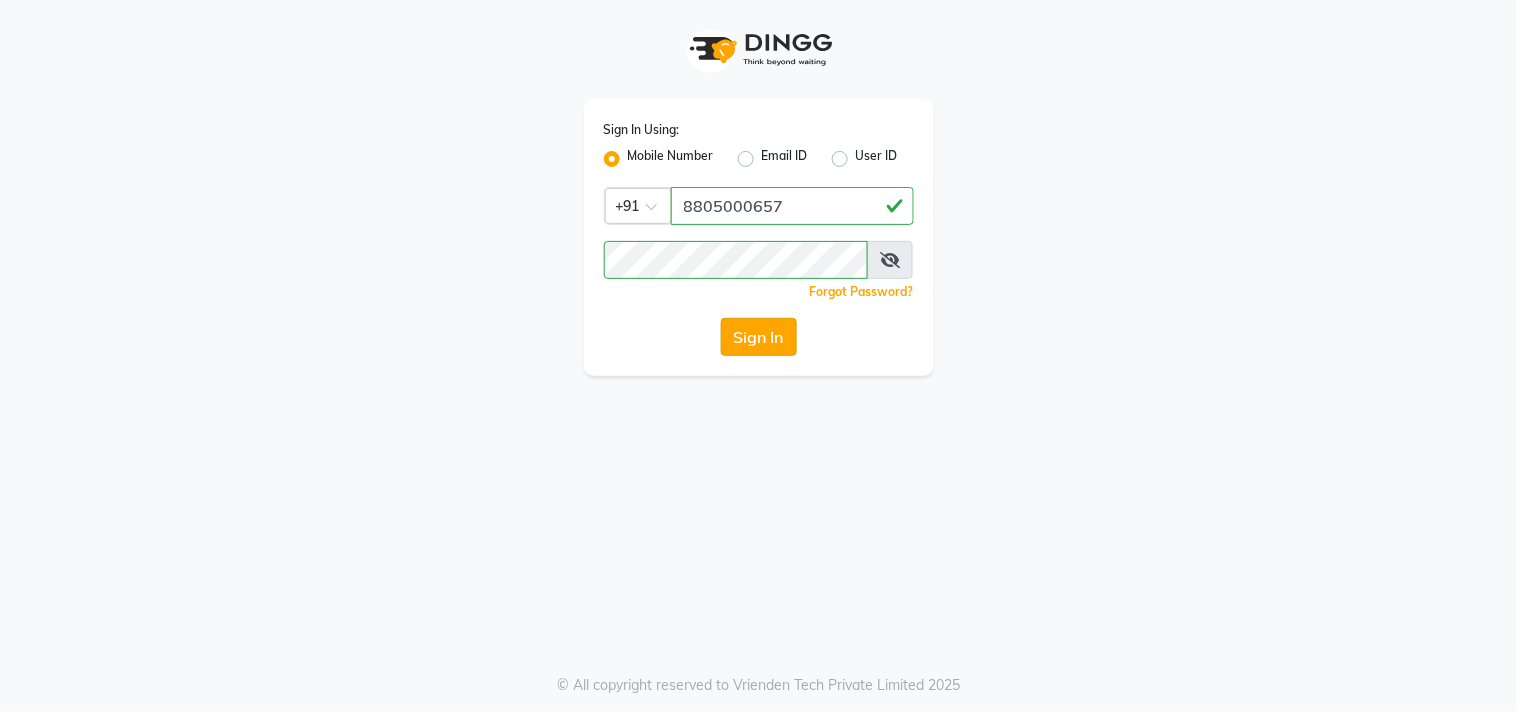 click on "Sign In" 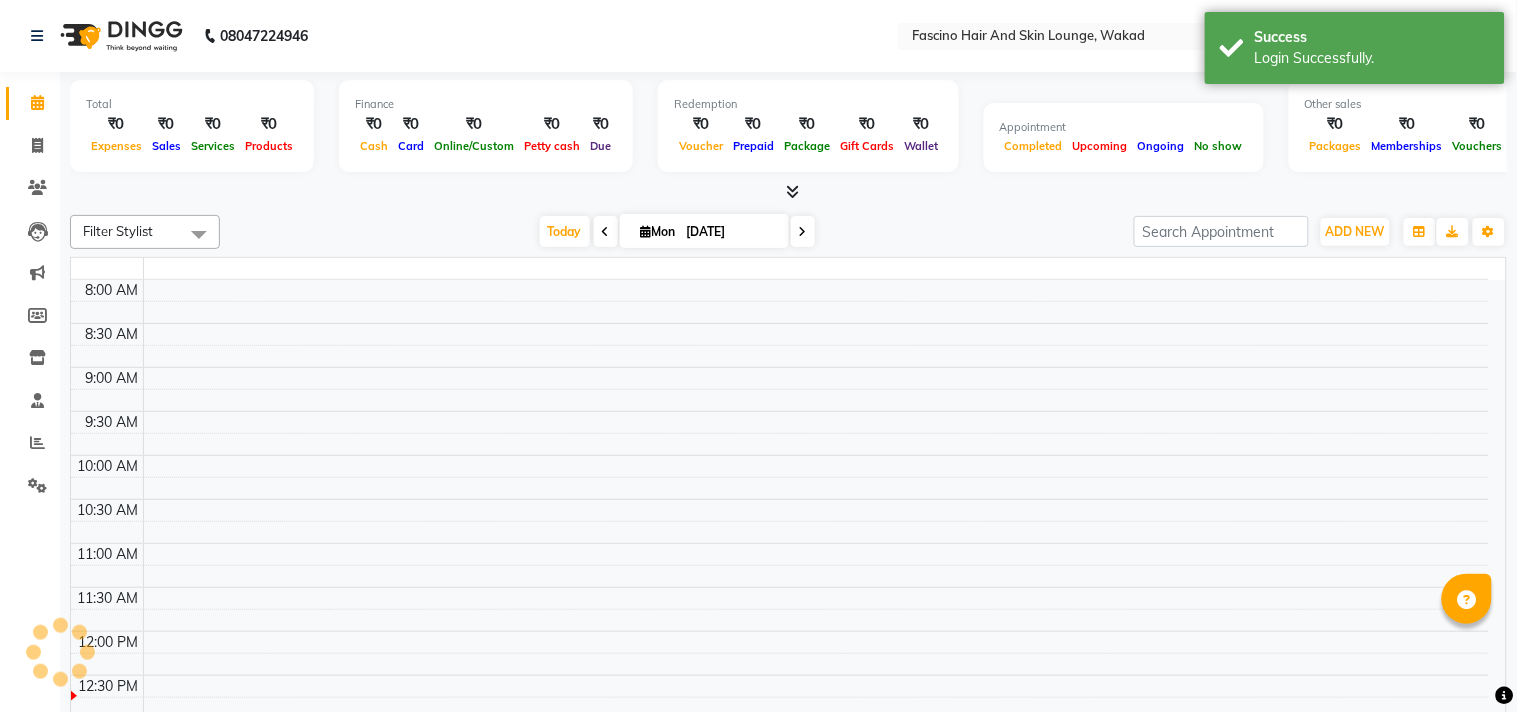 select on "en" 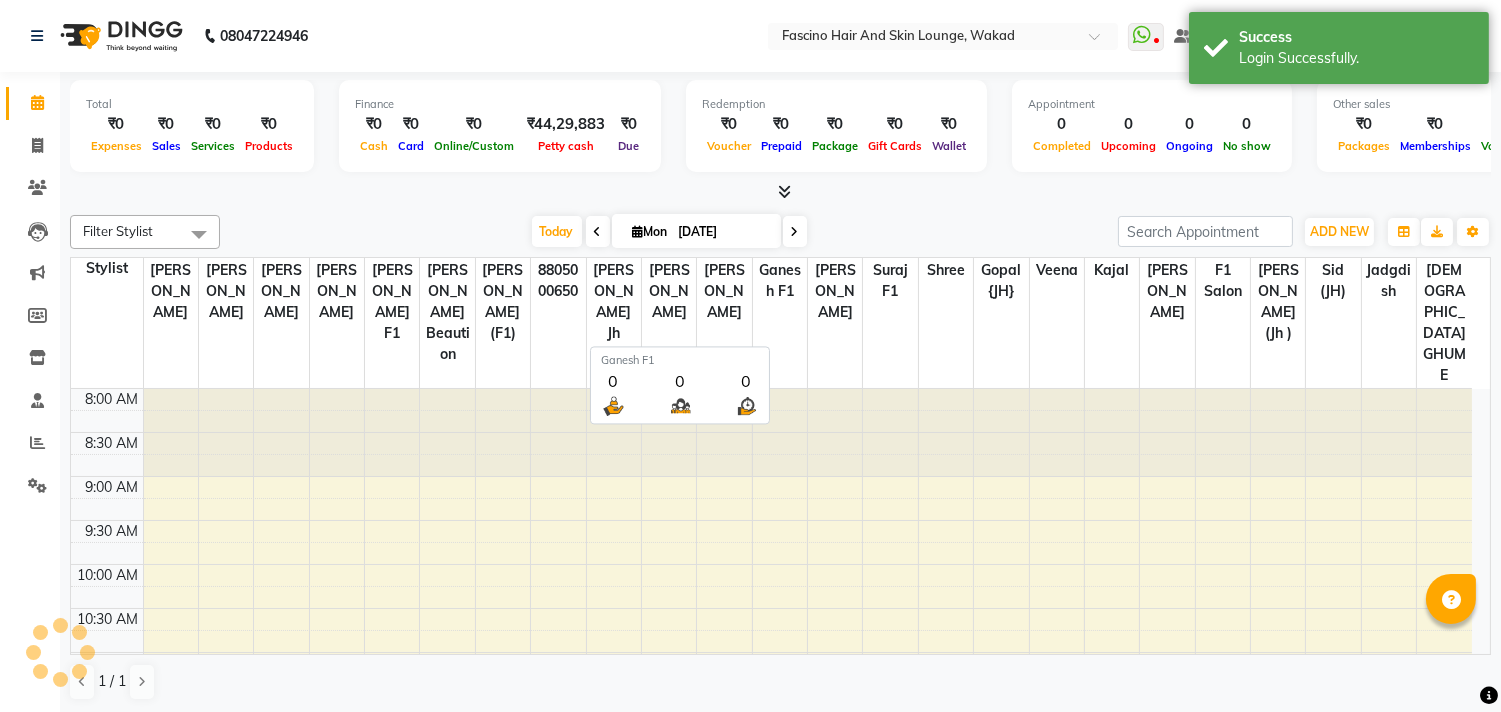 scroll, scrollTop: 0, scrollLeft: 0, axis: both 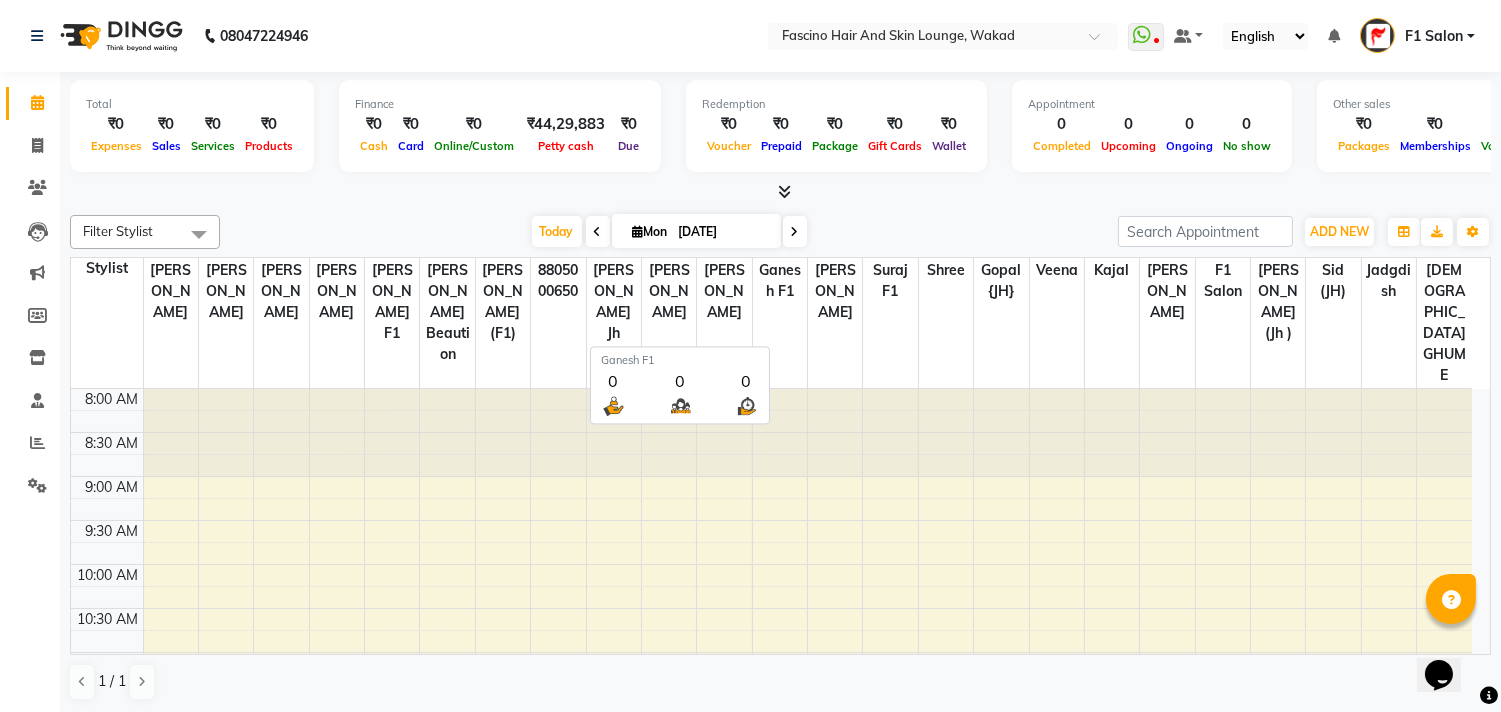 click on "Ganesh F1" at bounding box center (779, 323) 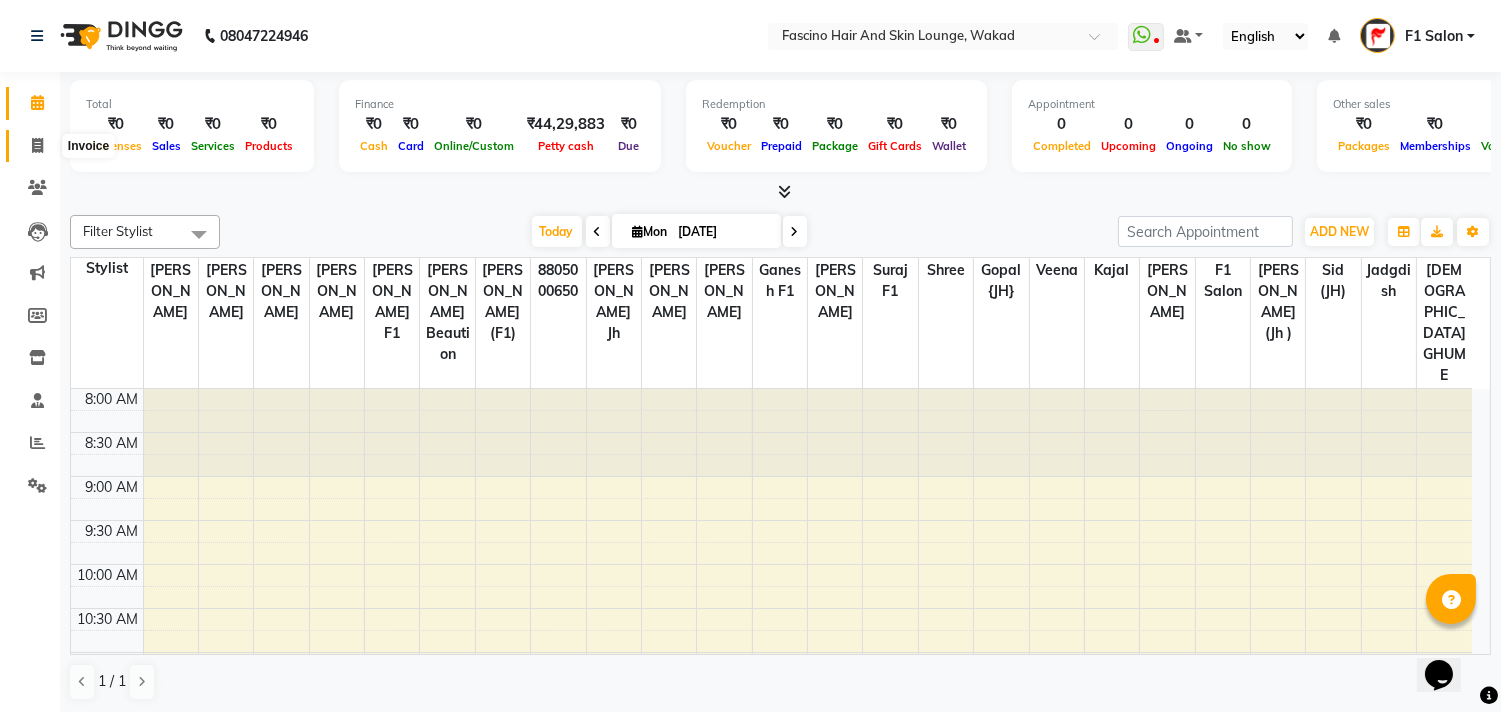 click 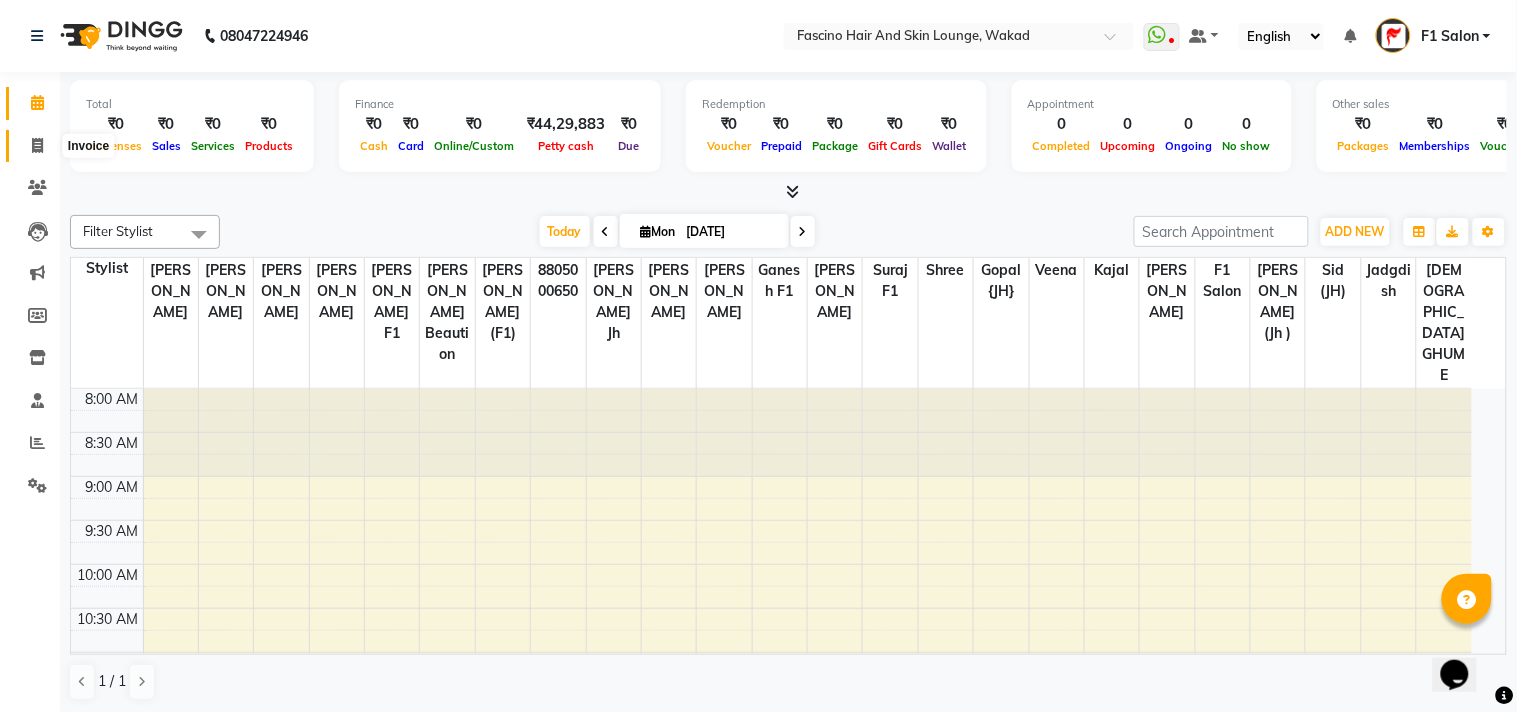 select on "126" 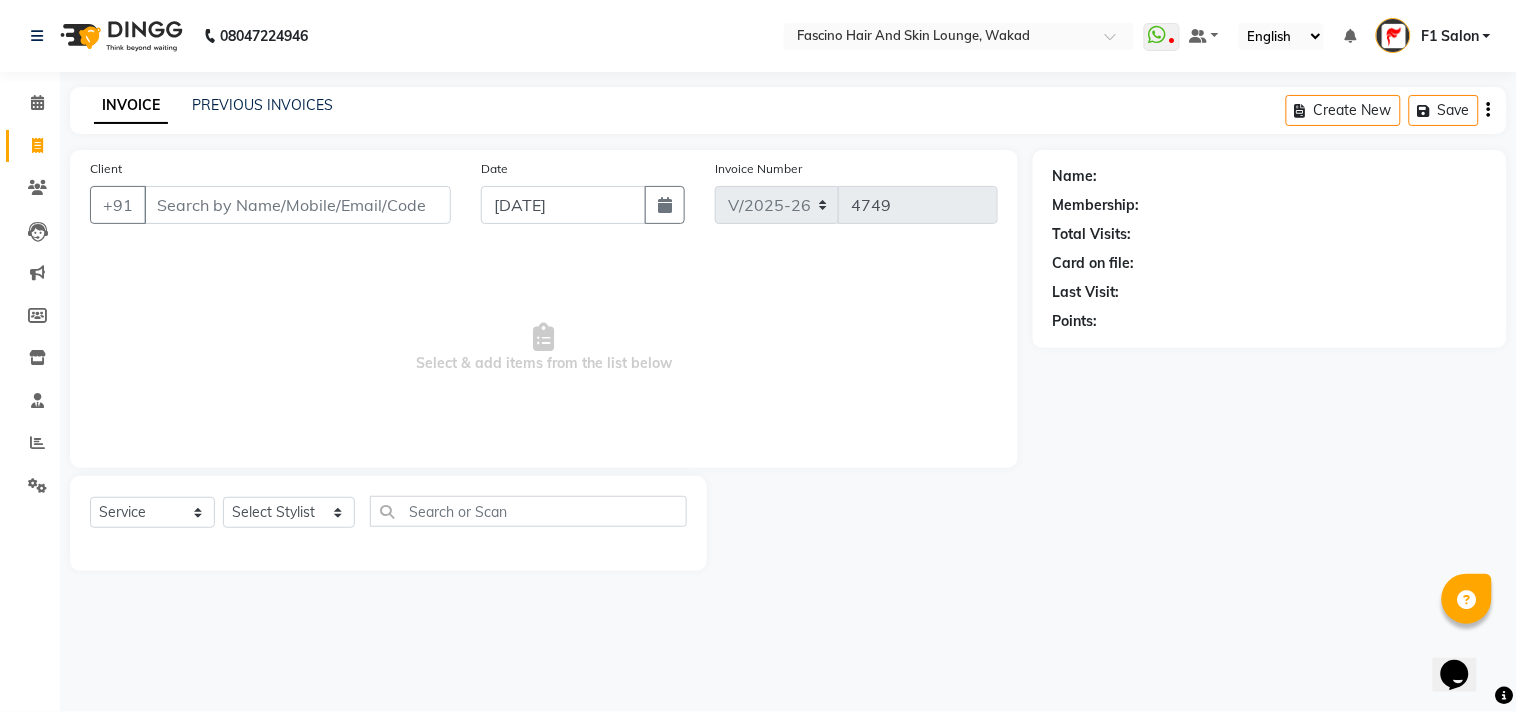click on "Client" at bounding box center [297, 205] 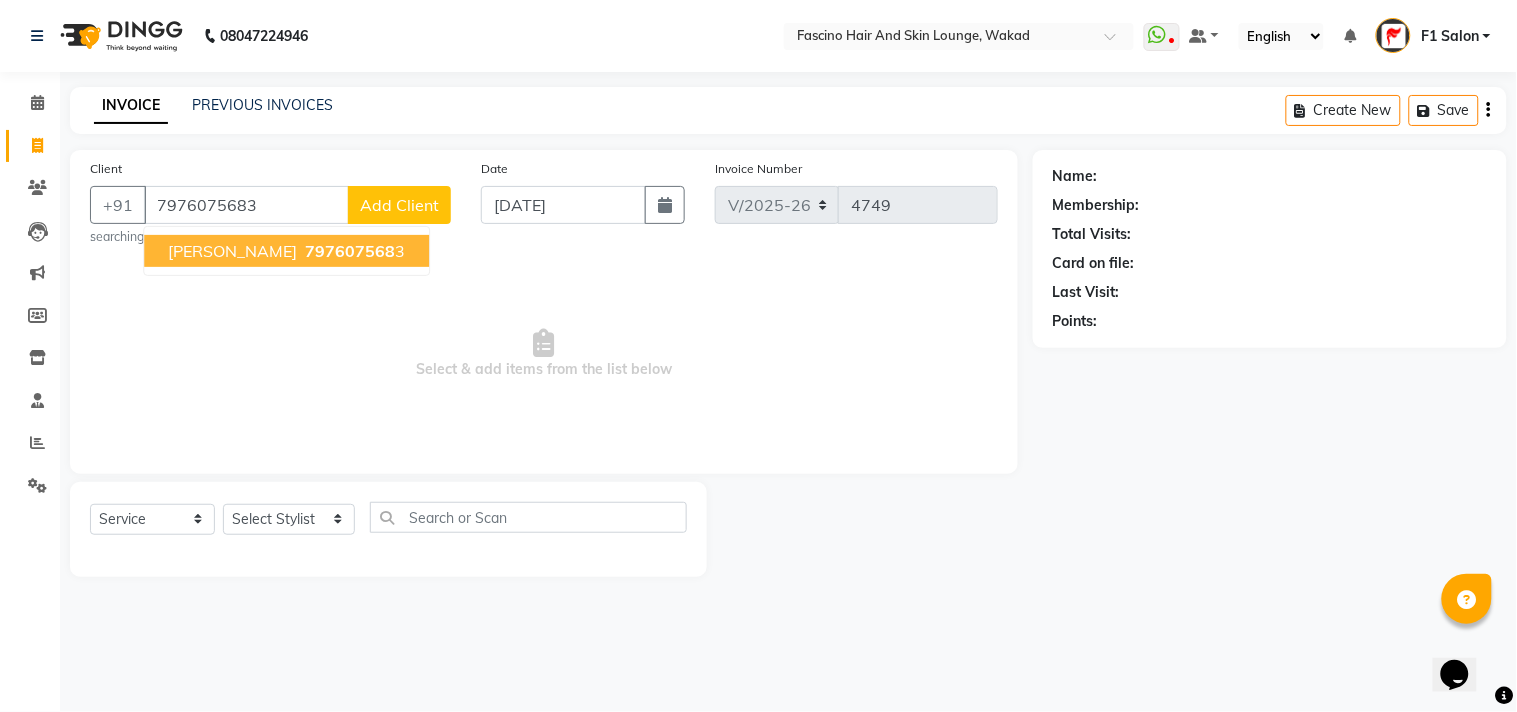 type on "7976075683" 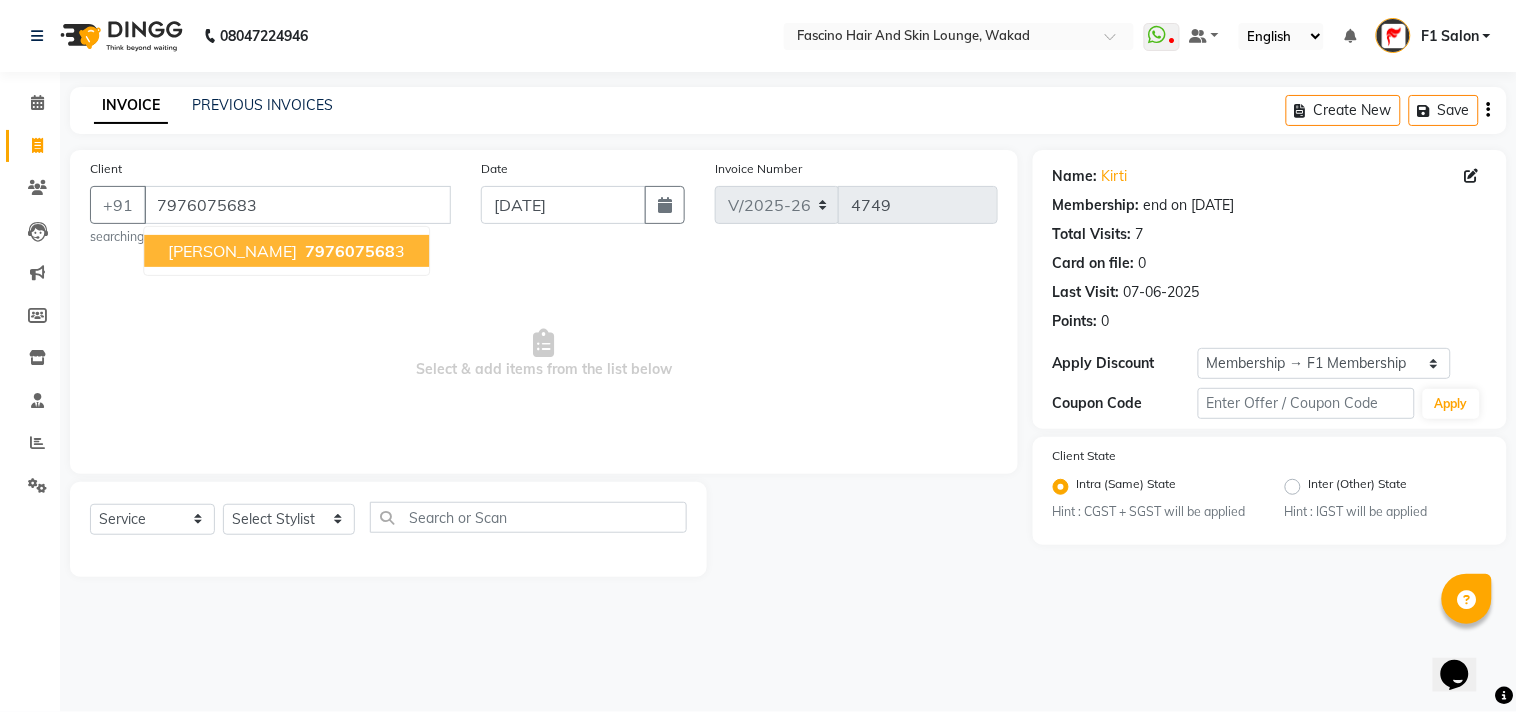 click on "[PERSON_NAME]   797607568 3" at bounding box center (286, 251) 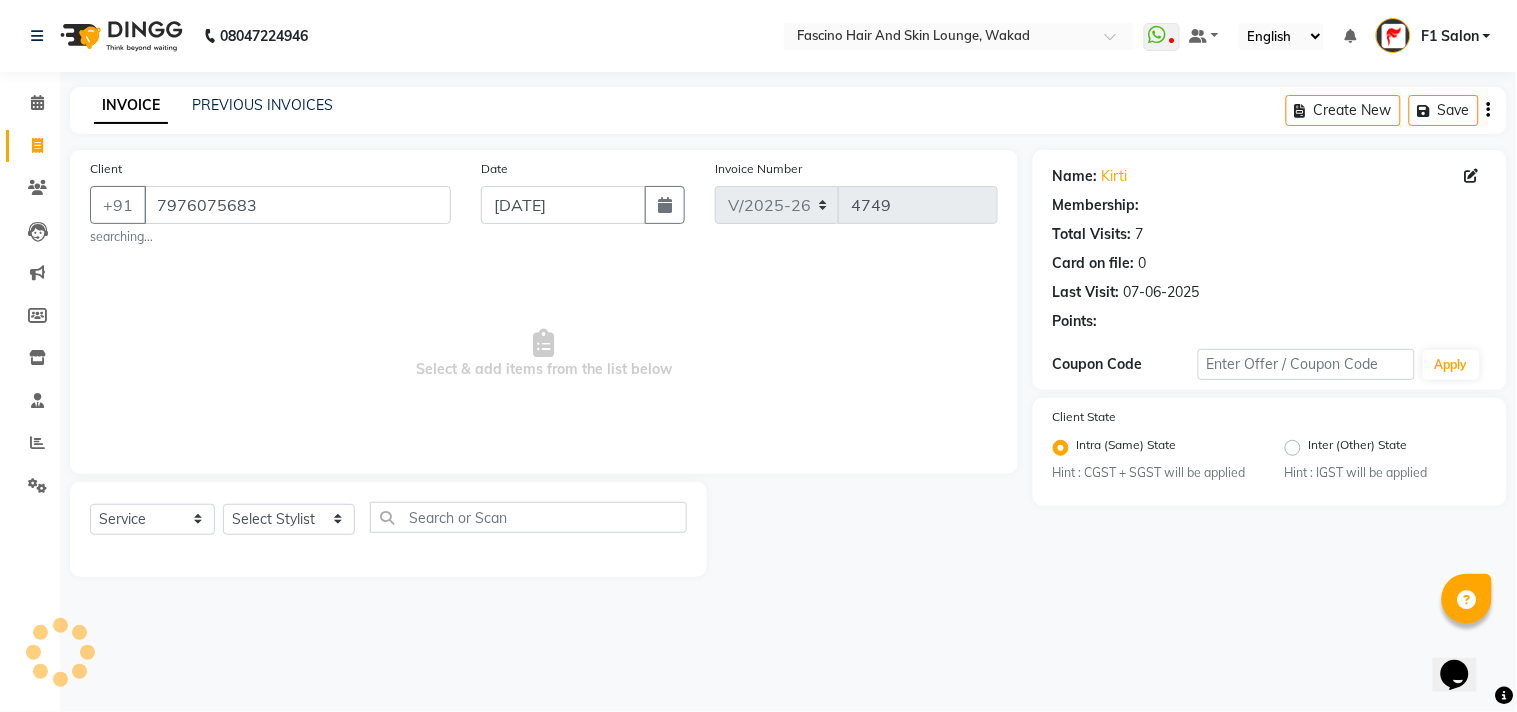 select on "1: Object" 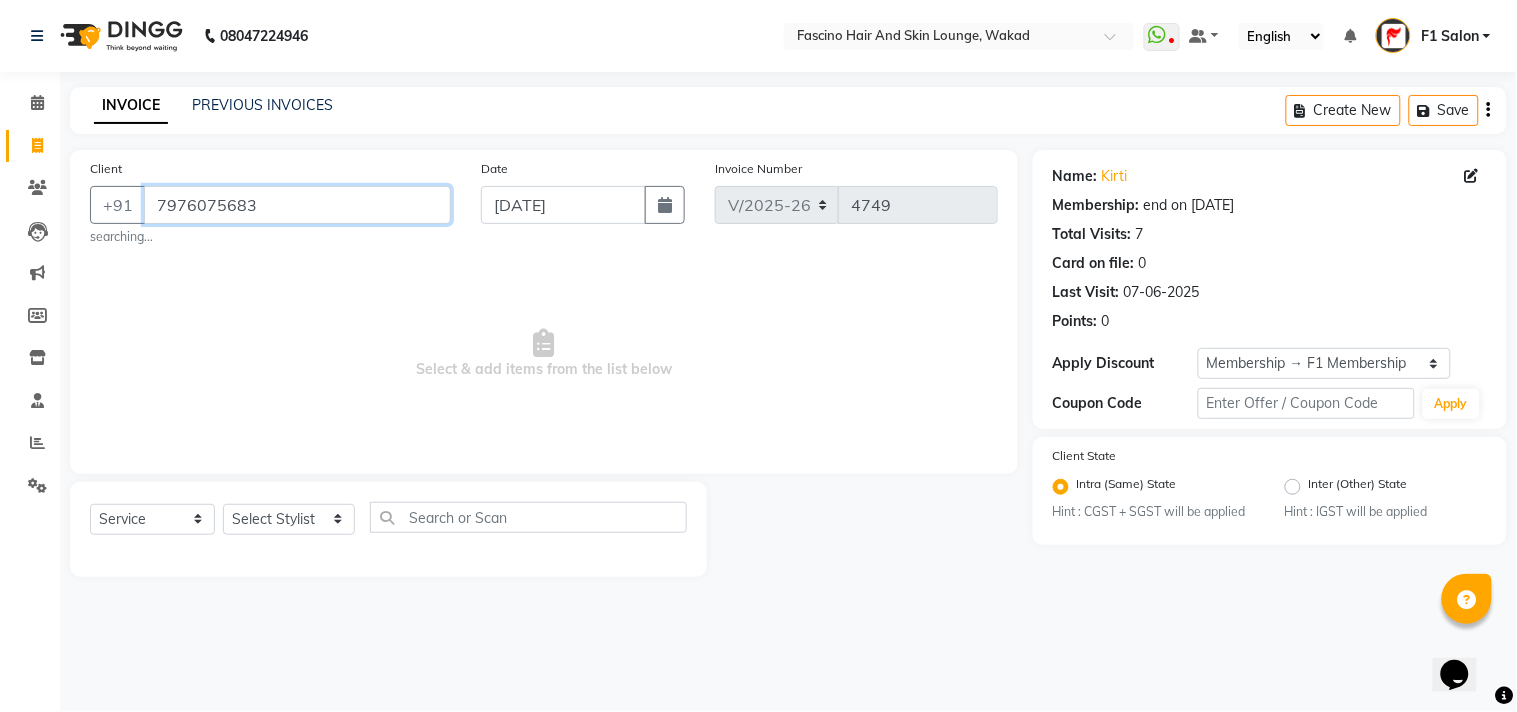 click on "7976075683" at bounding box center [297, 205] 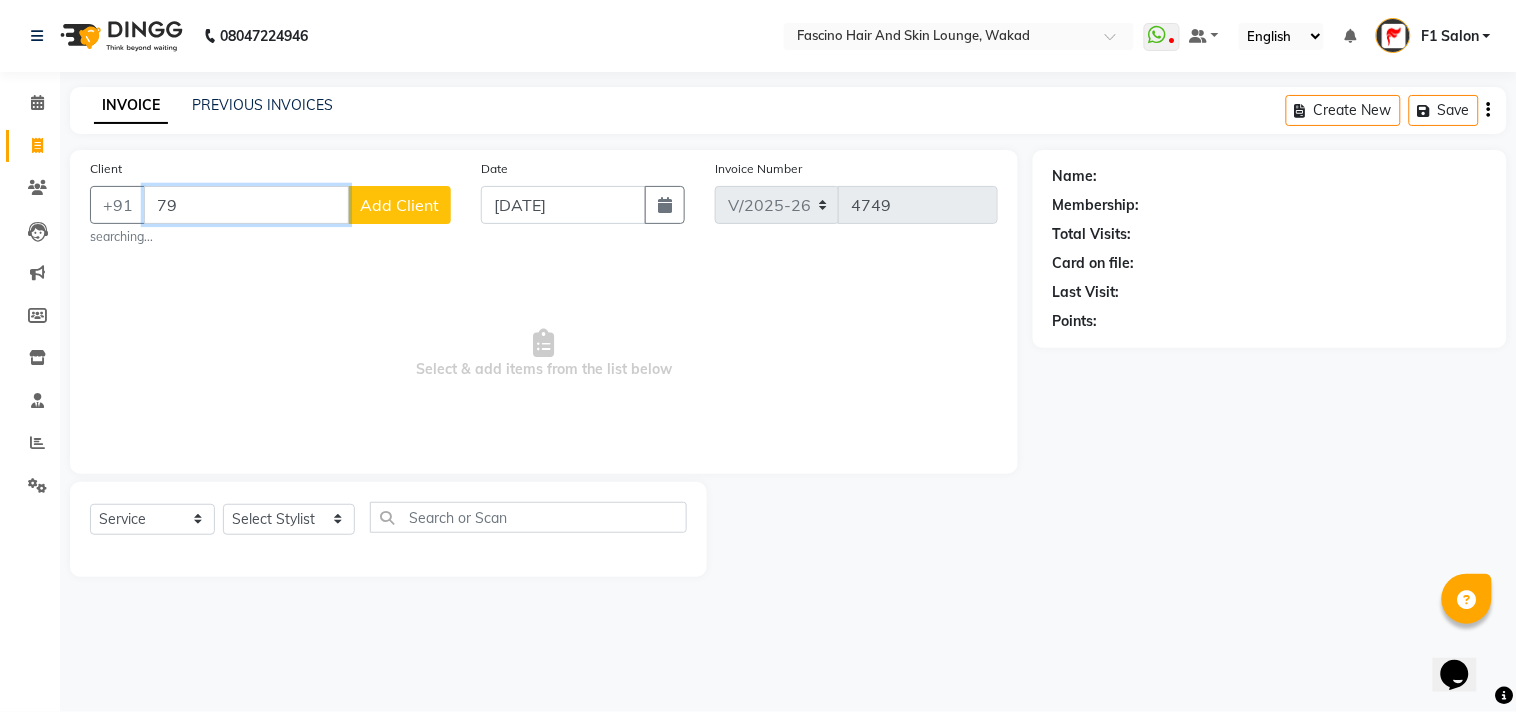 type on "7" 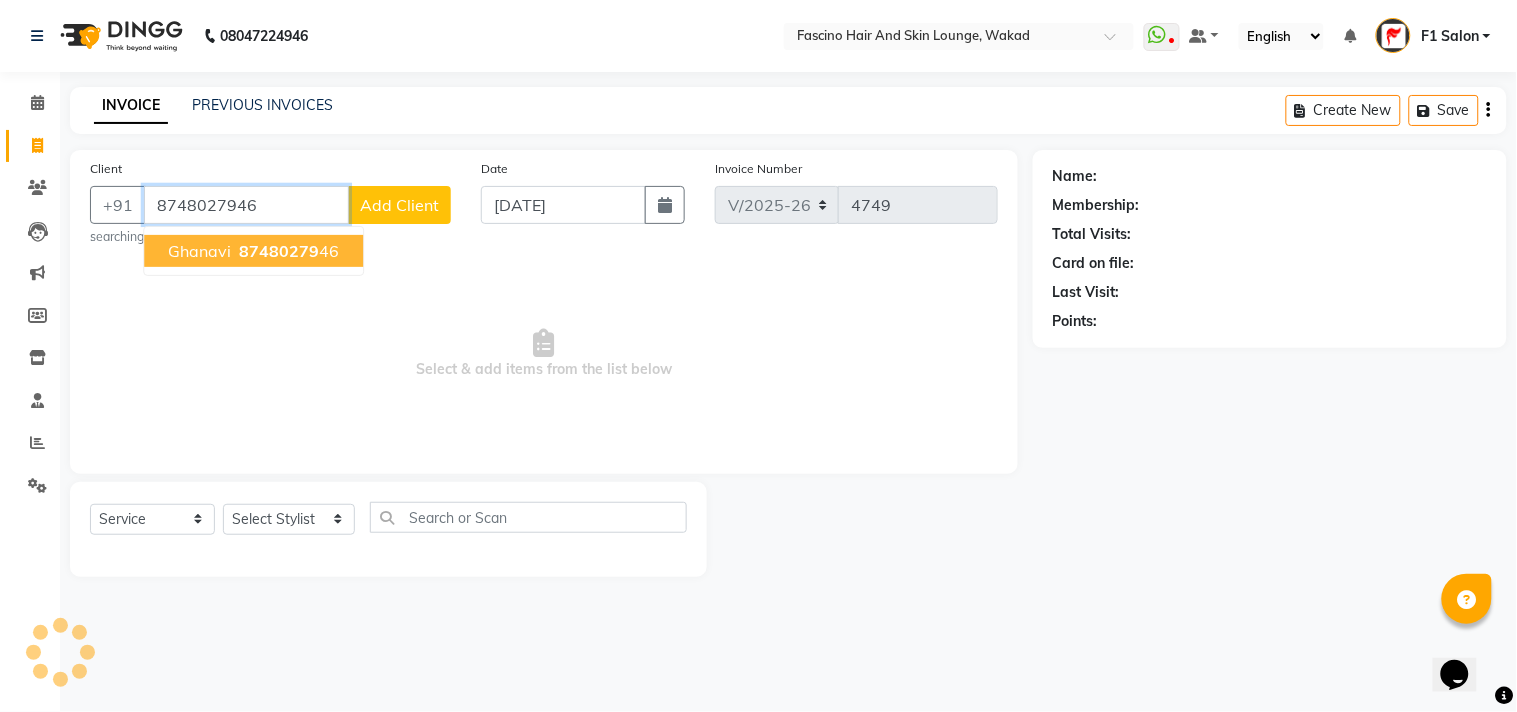 type on "8748027946" 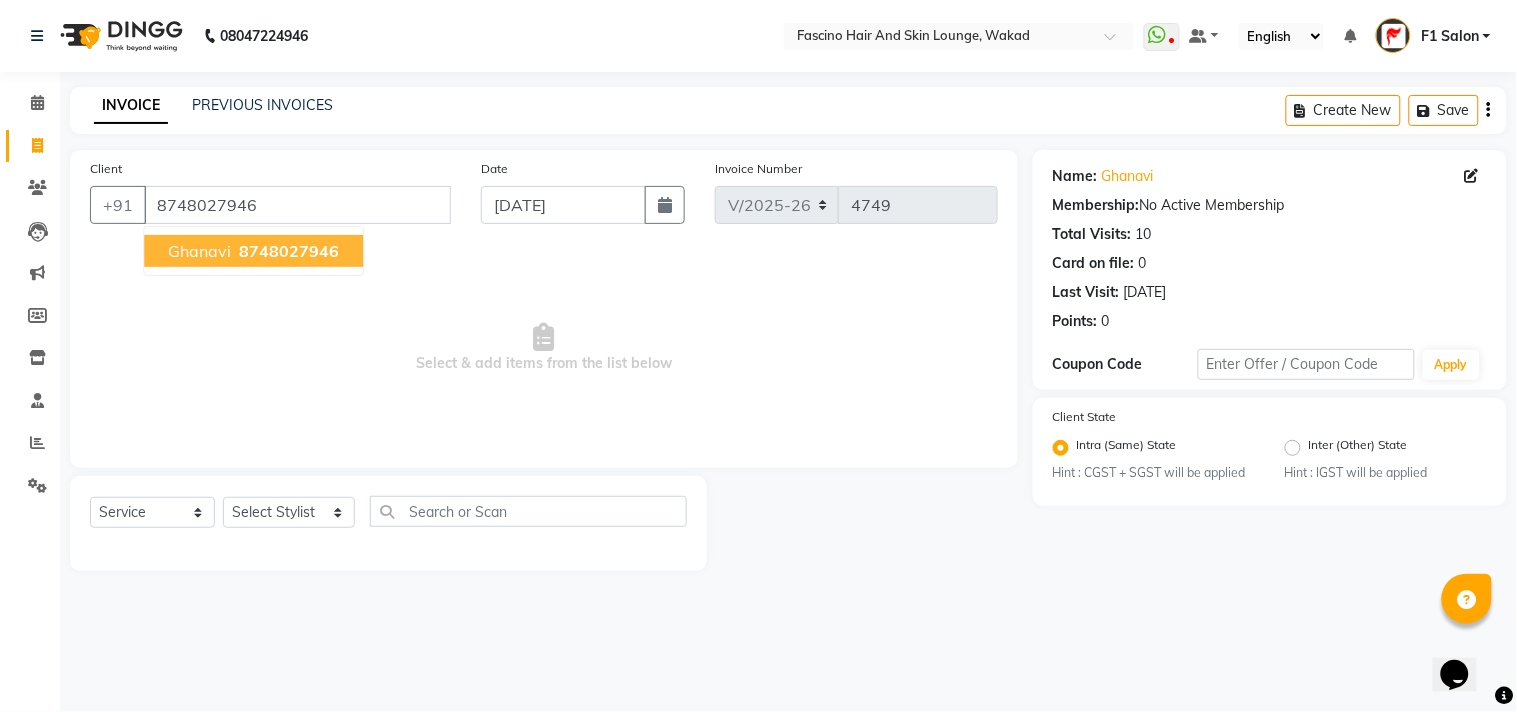click on "8748027946" at bounding box center (287, 251) 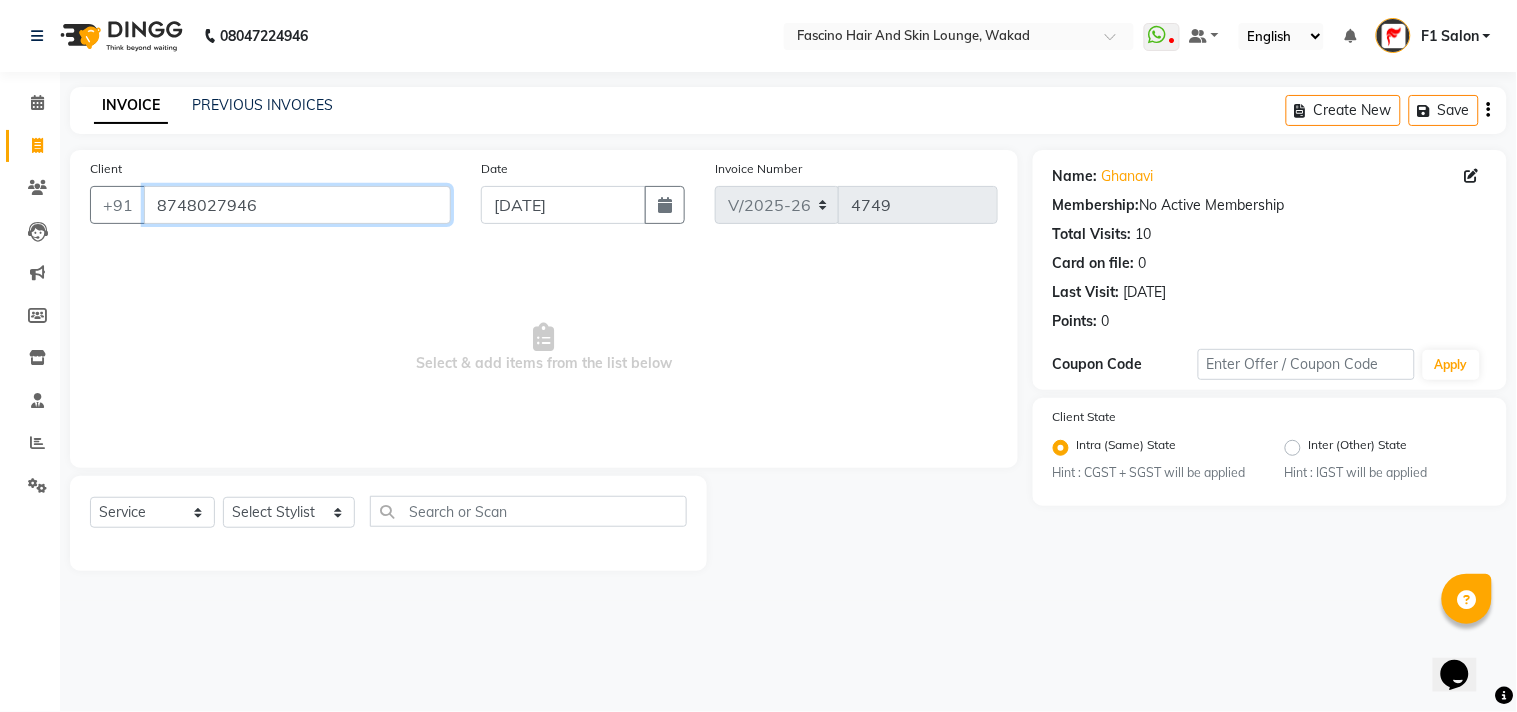 click on "8748027946" at bounding box center (297, 205) 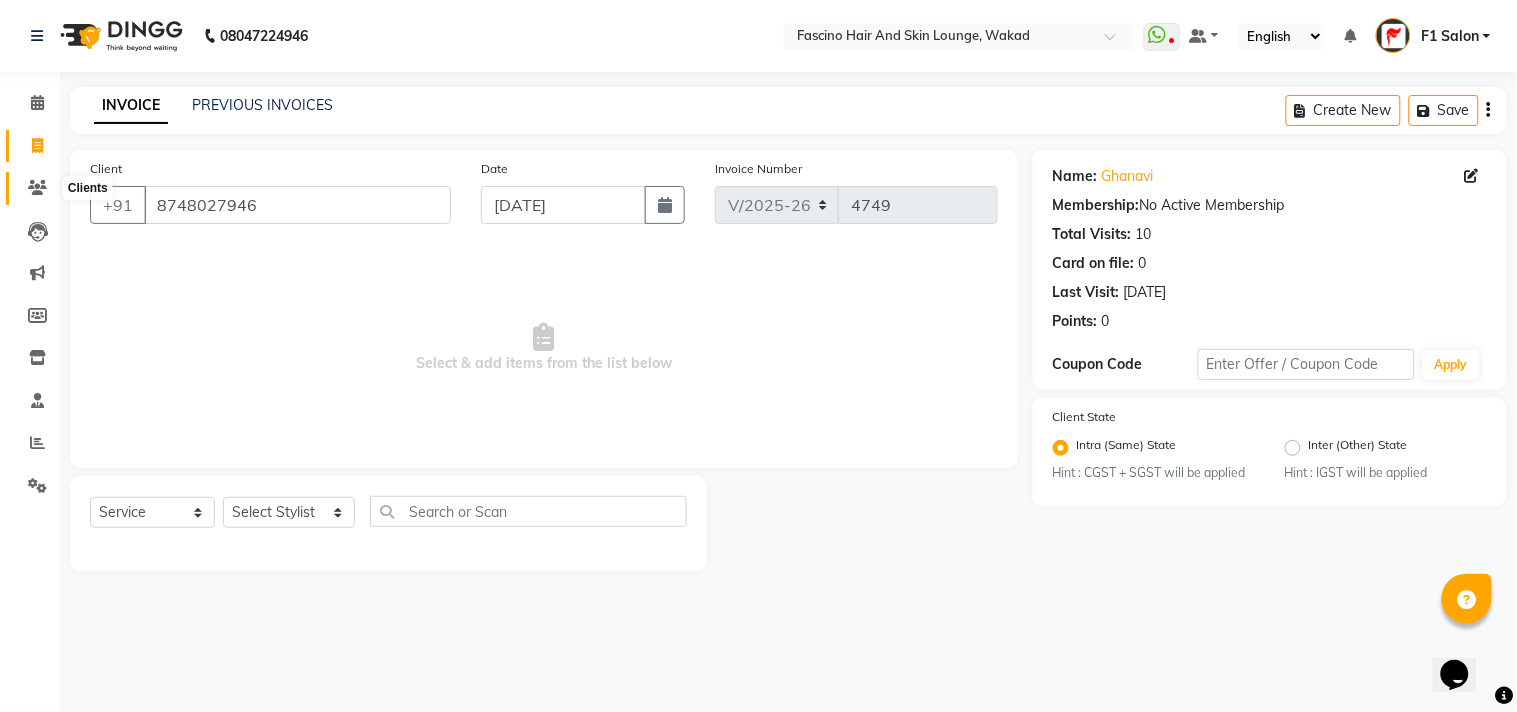 click 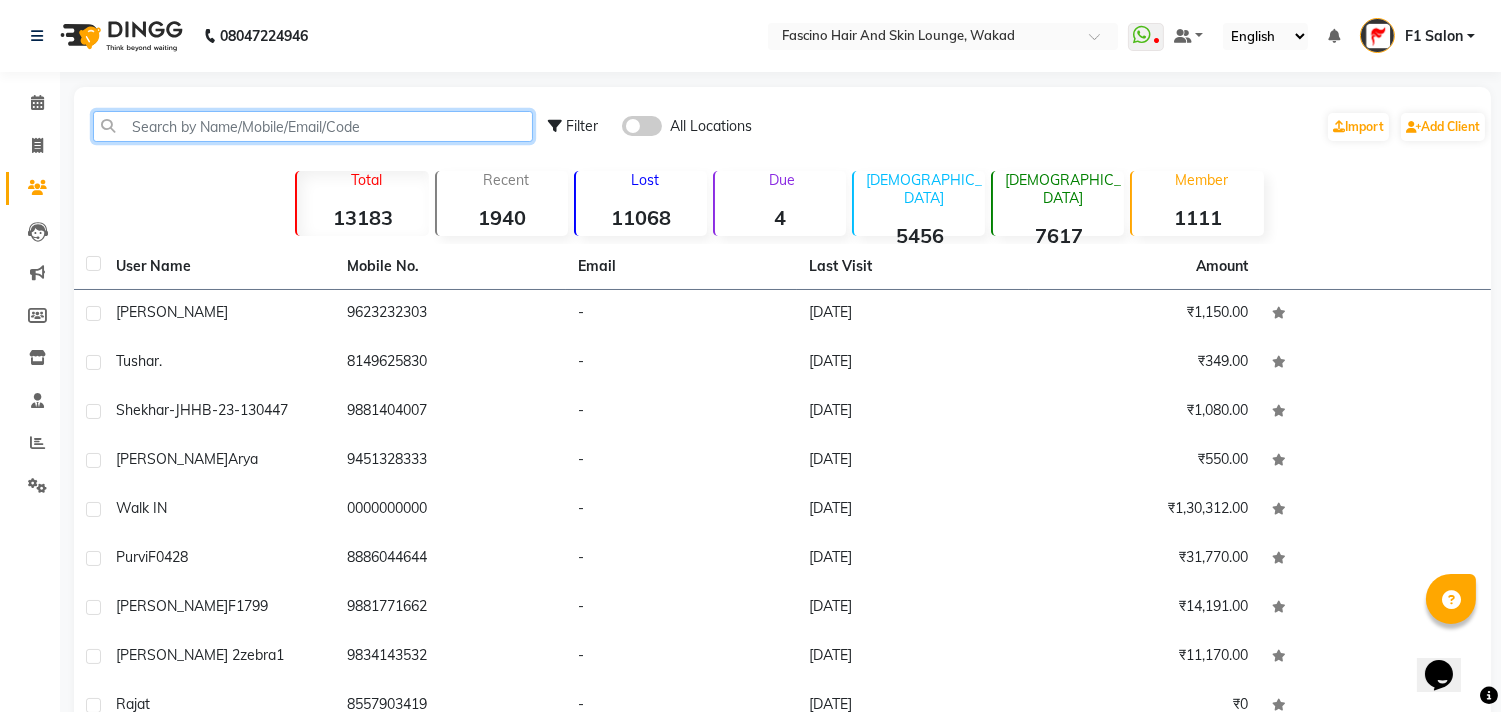 click 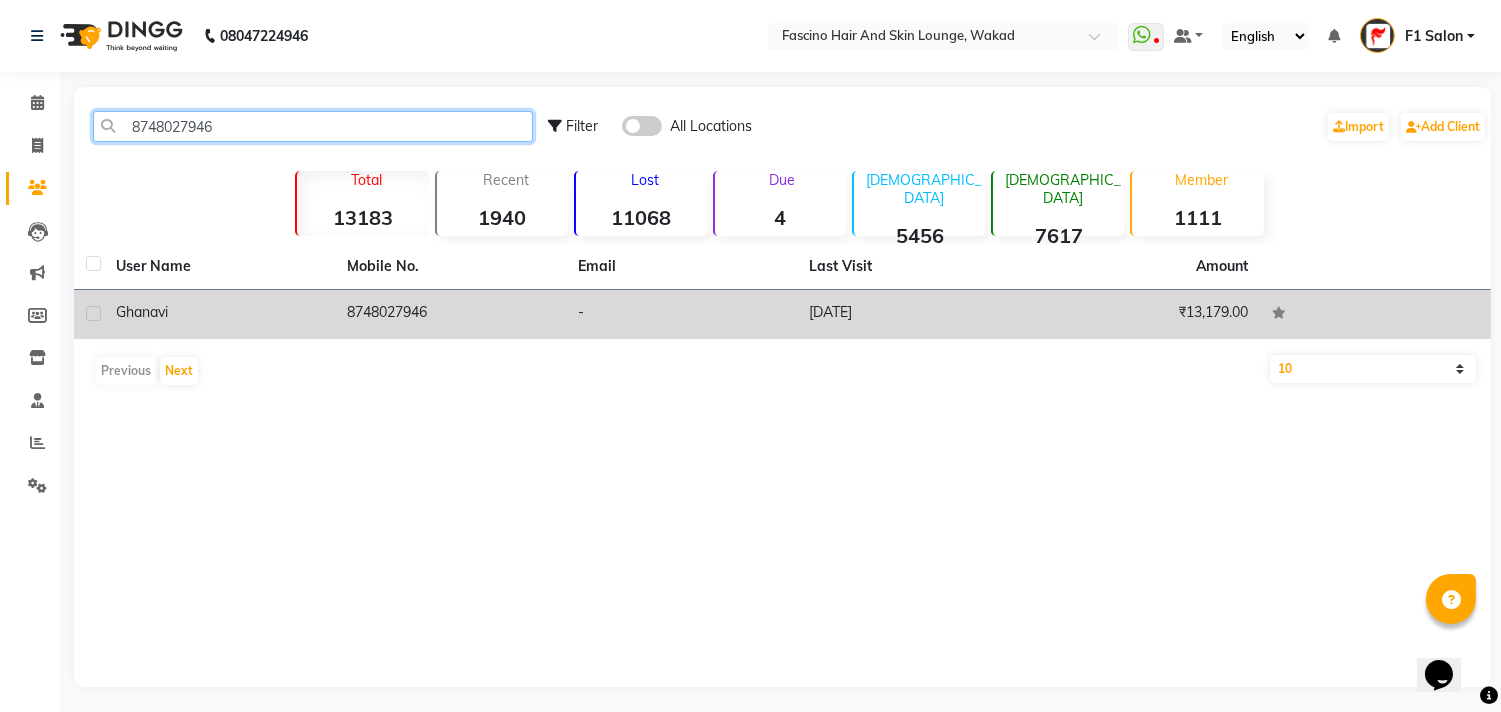 type on "8748027946" 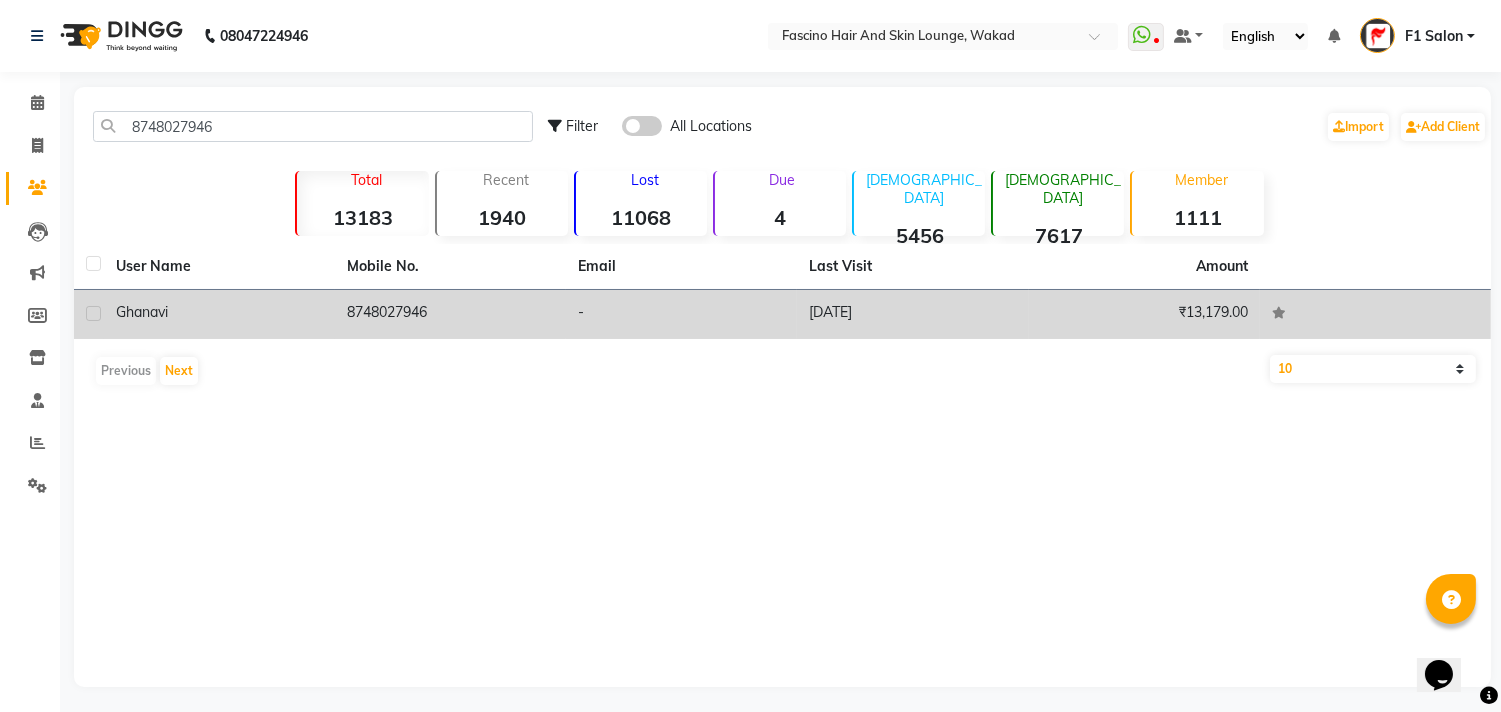 click on "8748027946" 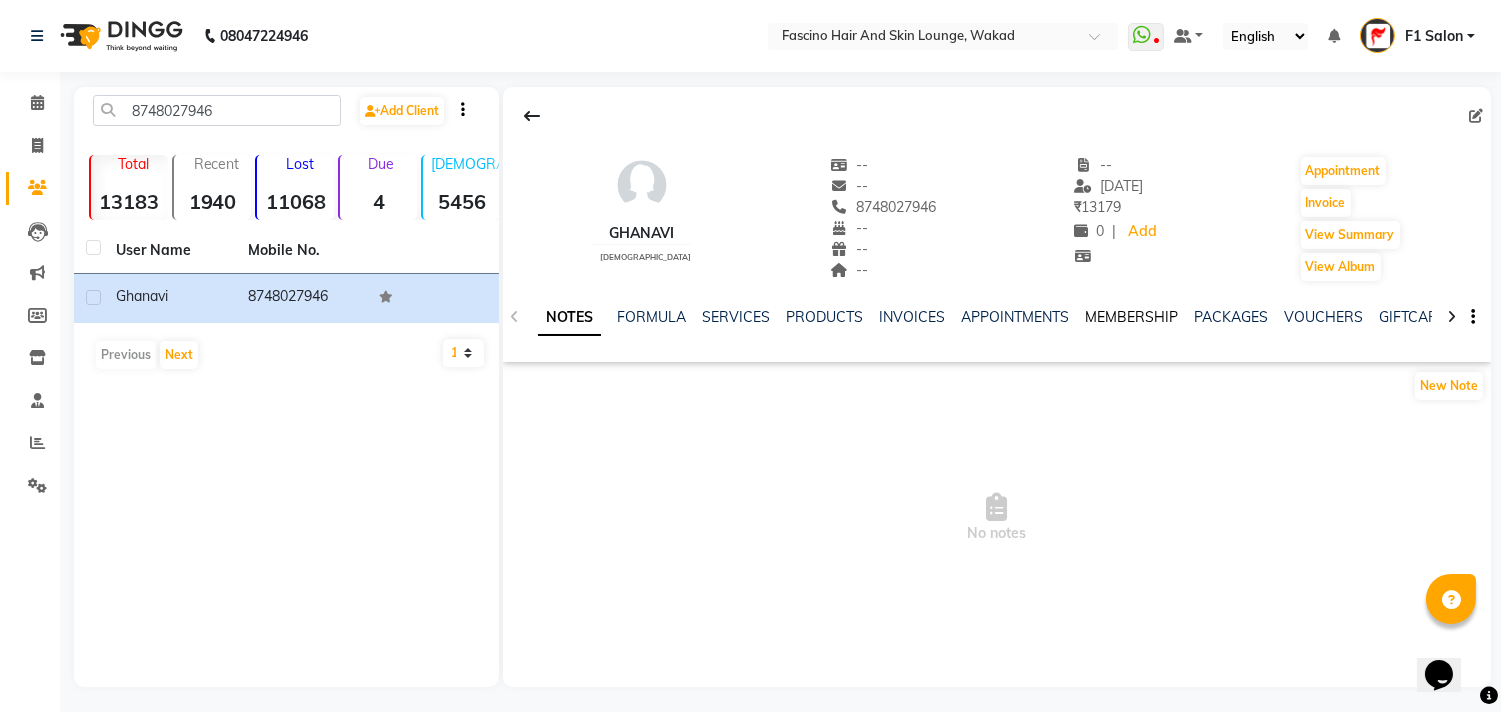 click on "MEMBERSHIP" 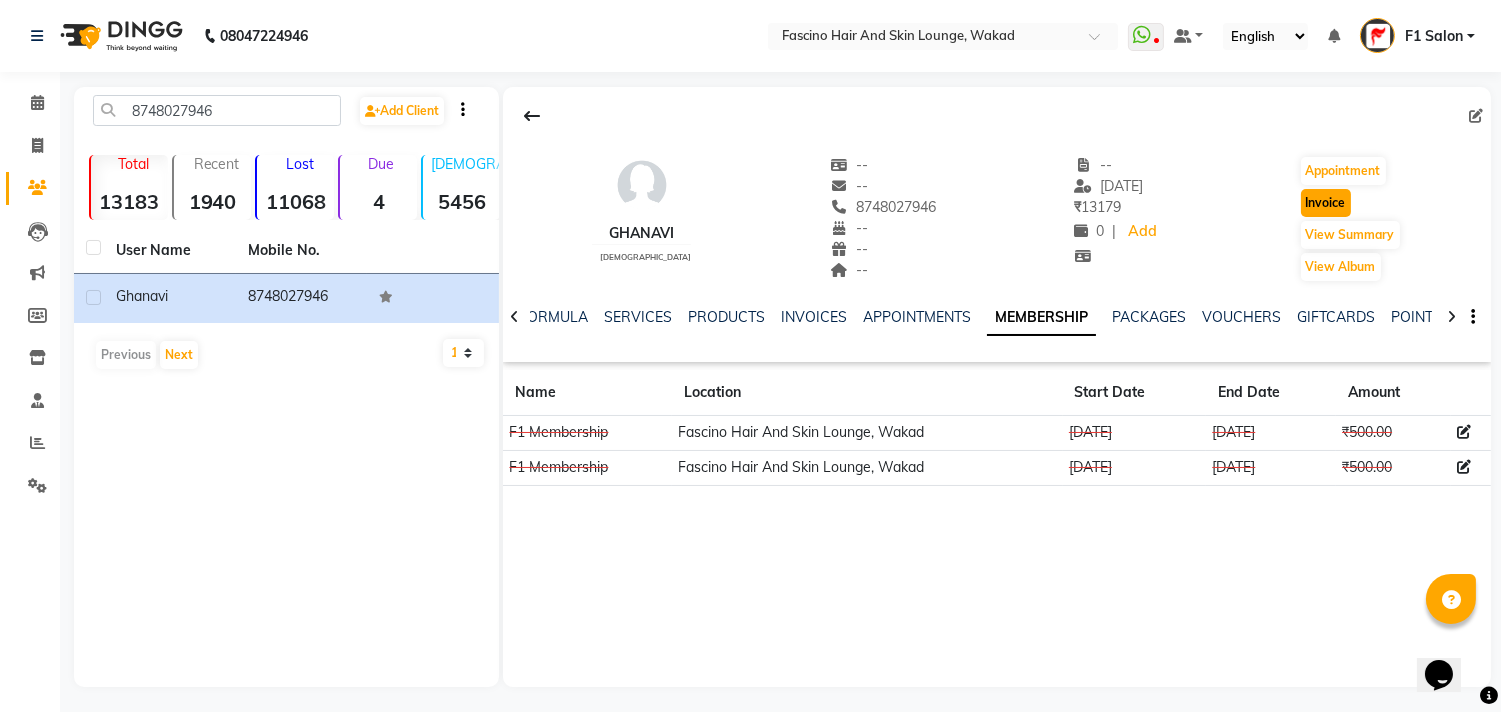 click on "Invoice" 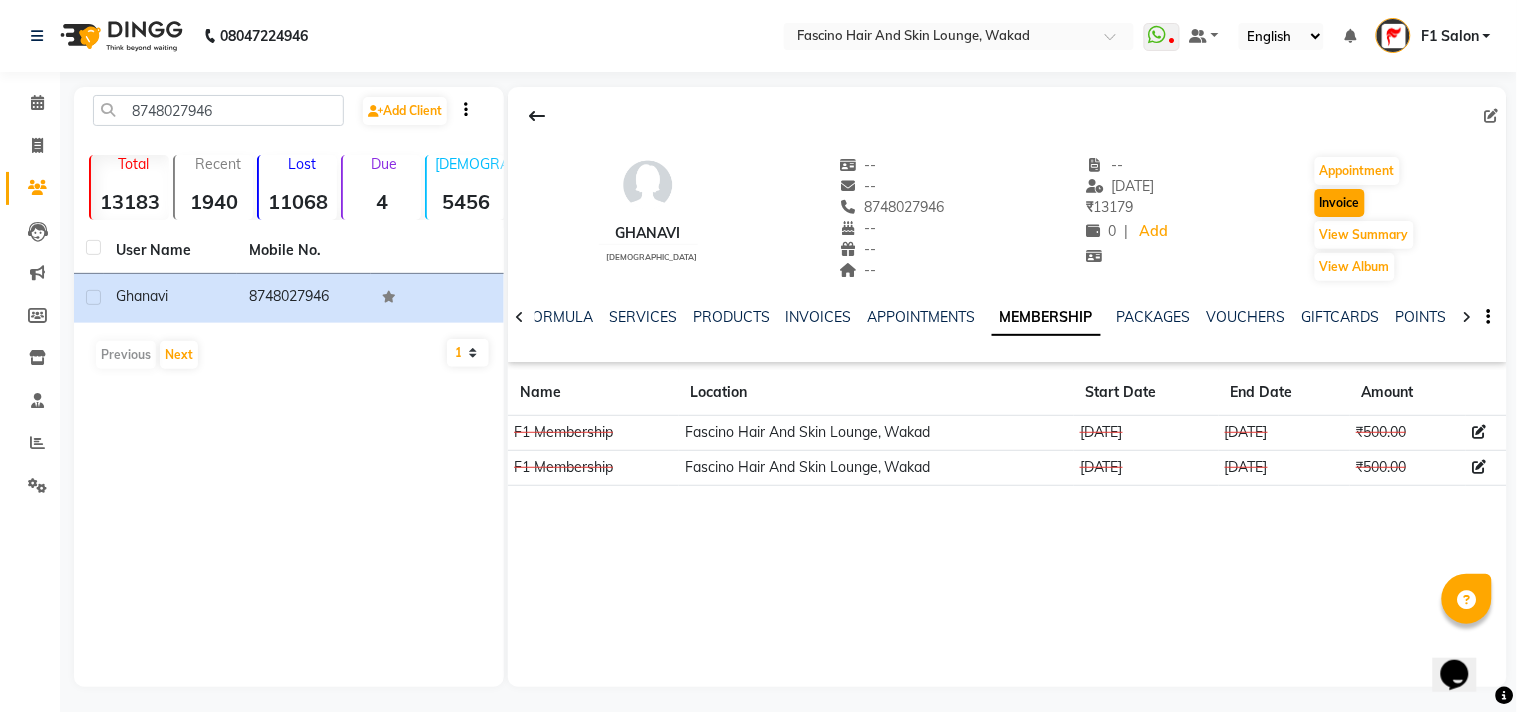 select on "126" 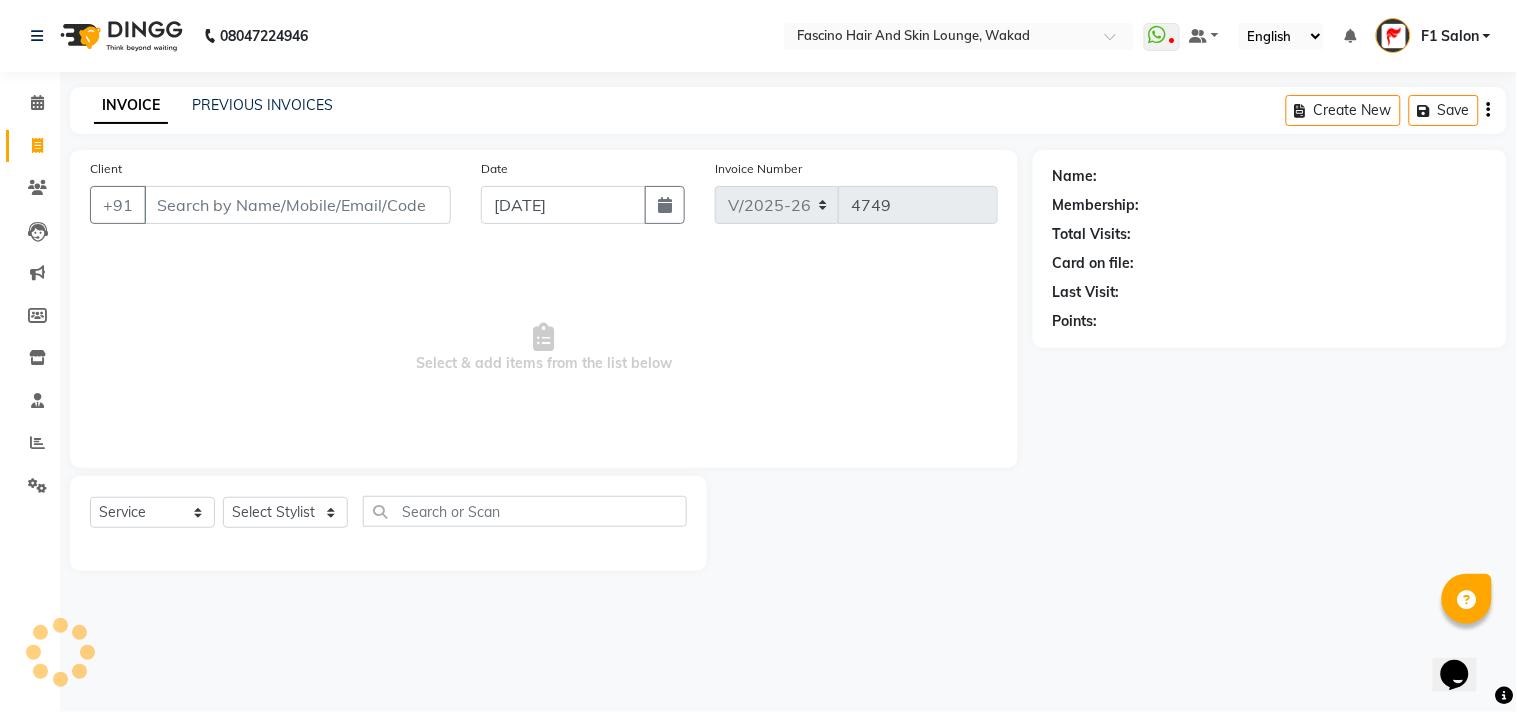 type on "8748027946" 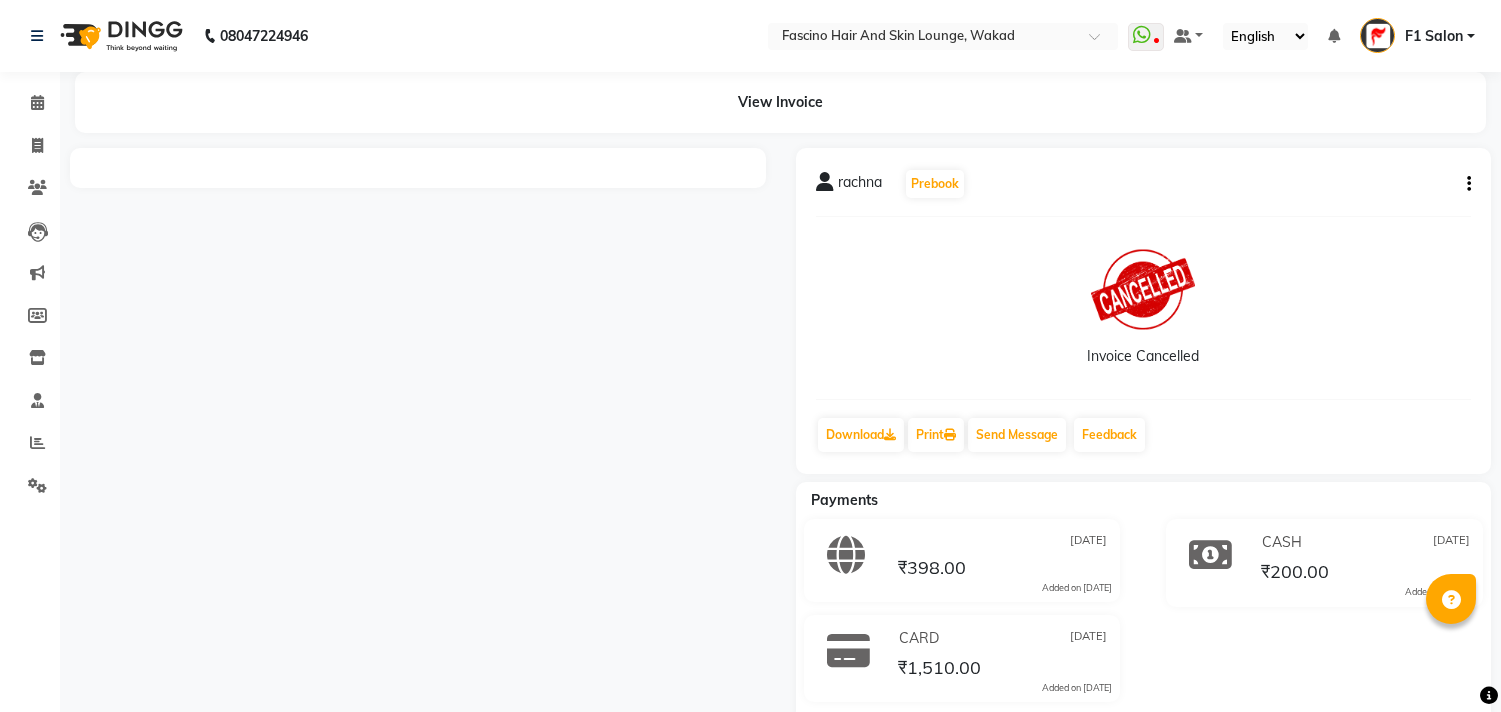 scroll, scrollTop: 0, scrollLeft: 0, axis: both 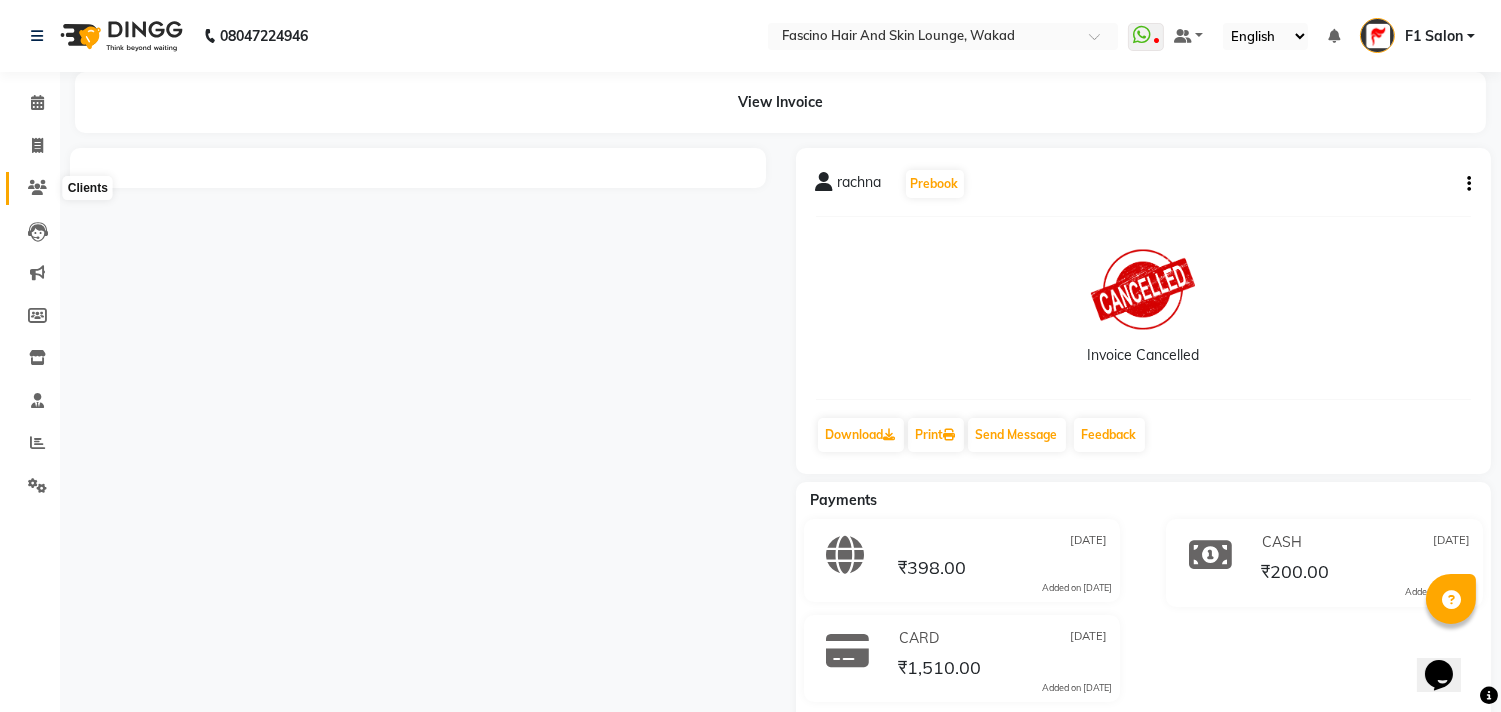 click 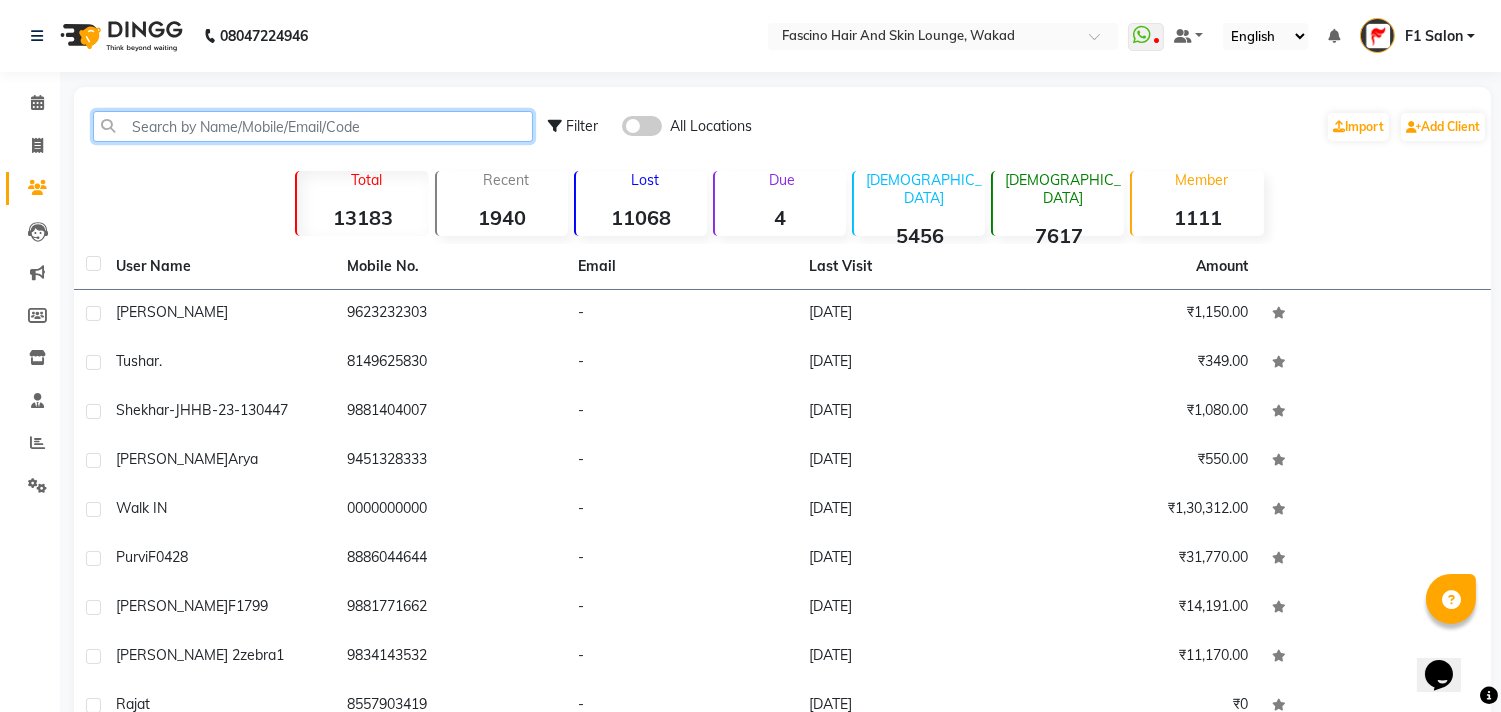 click 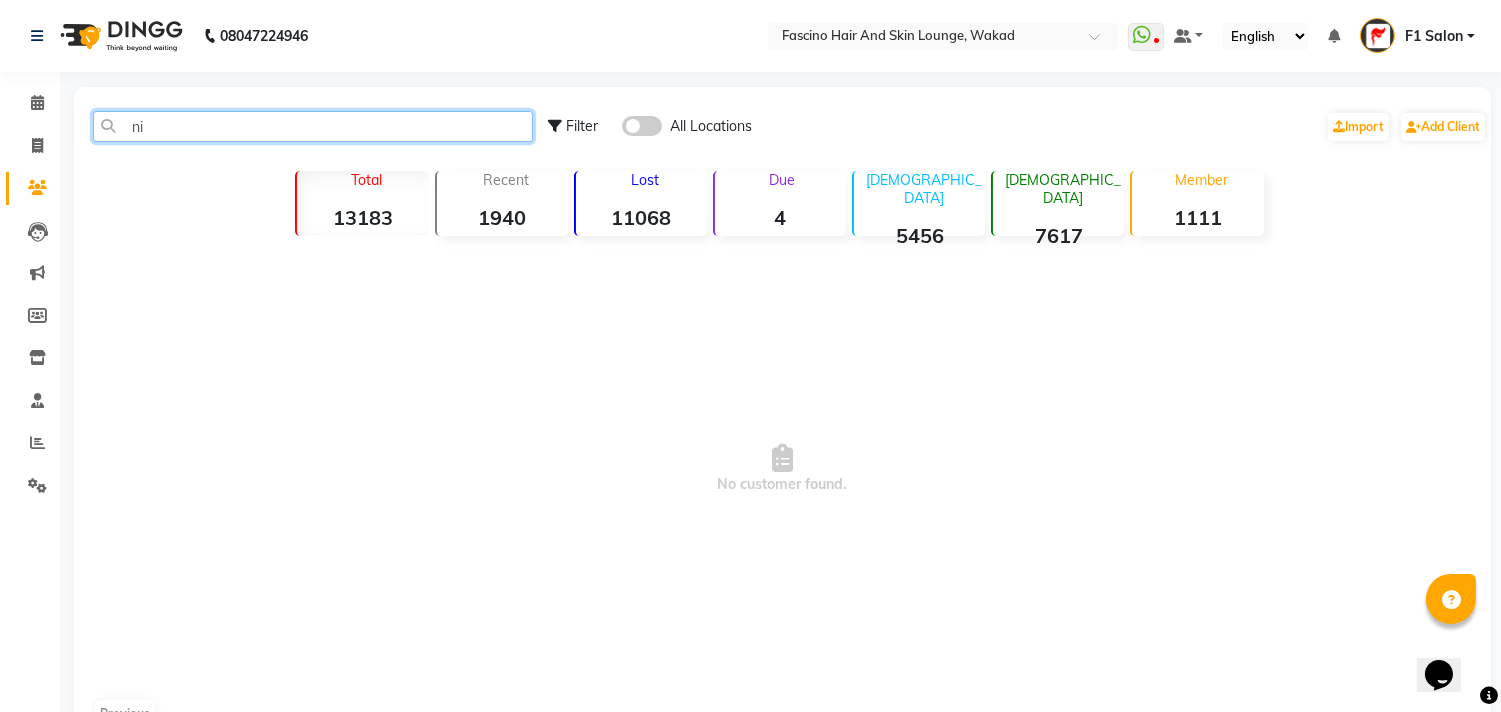 type on "n" 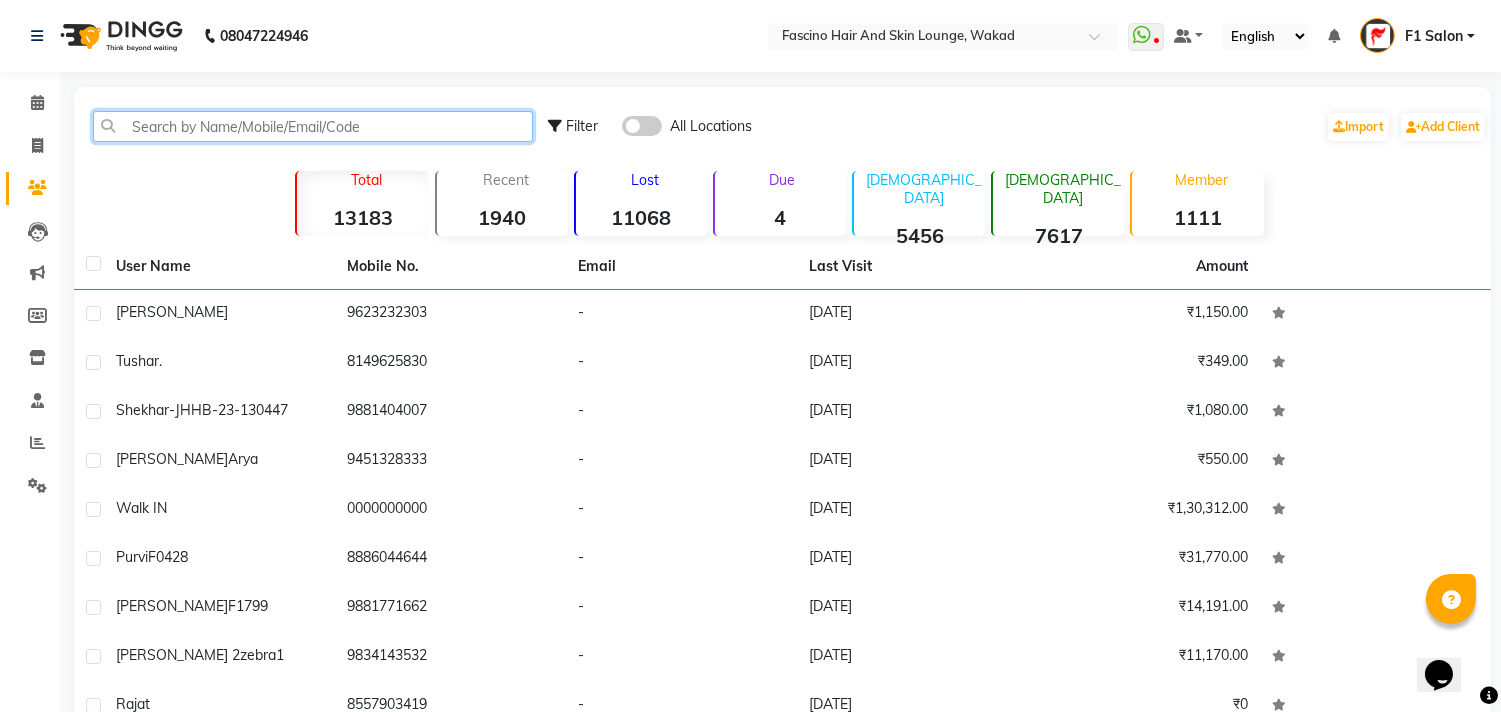 type on "S" 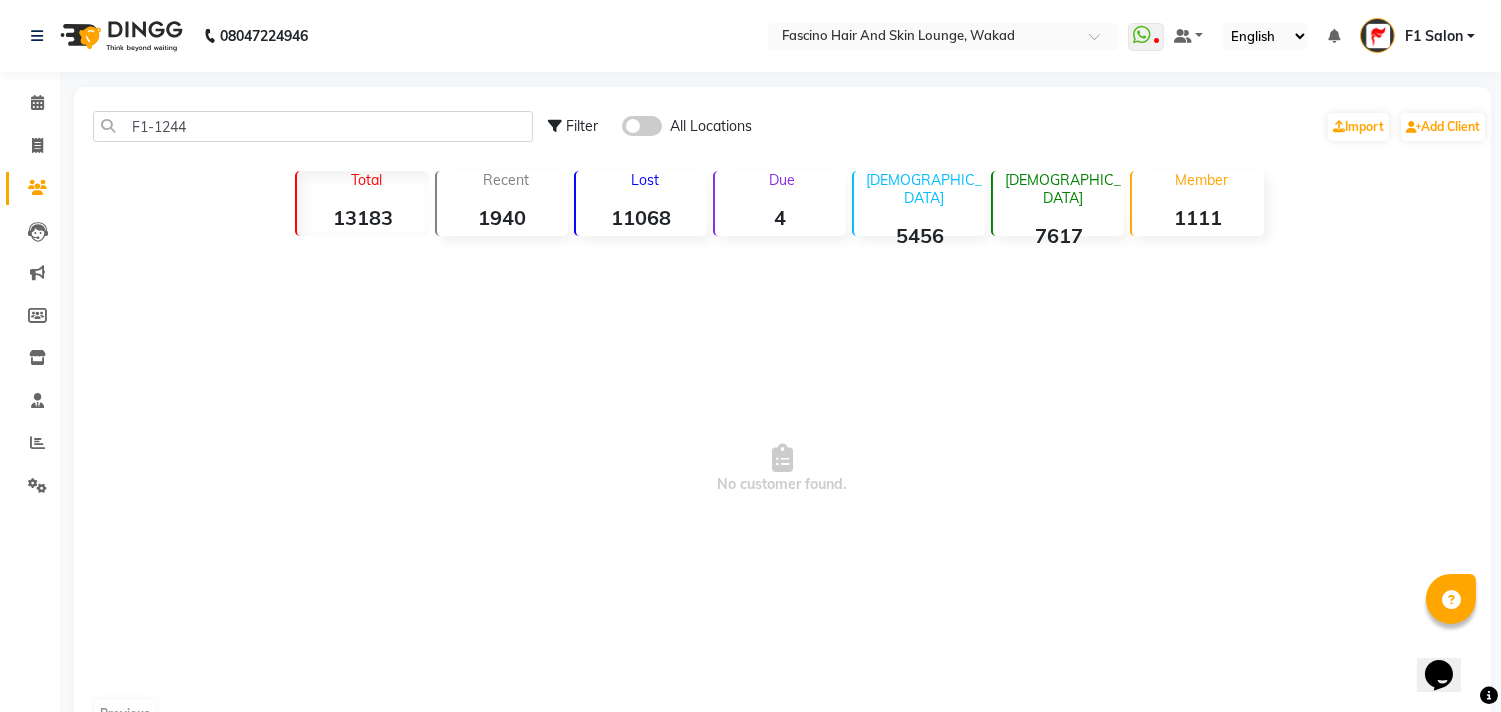 click 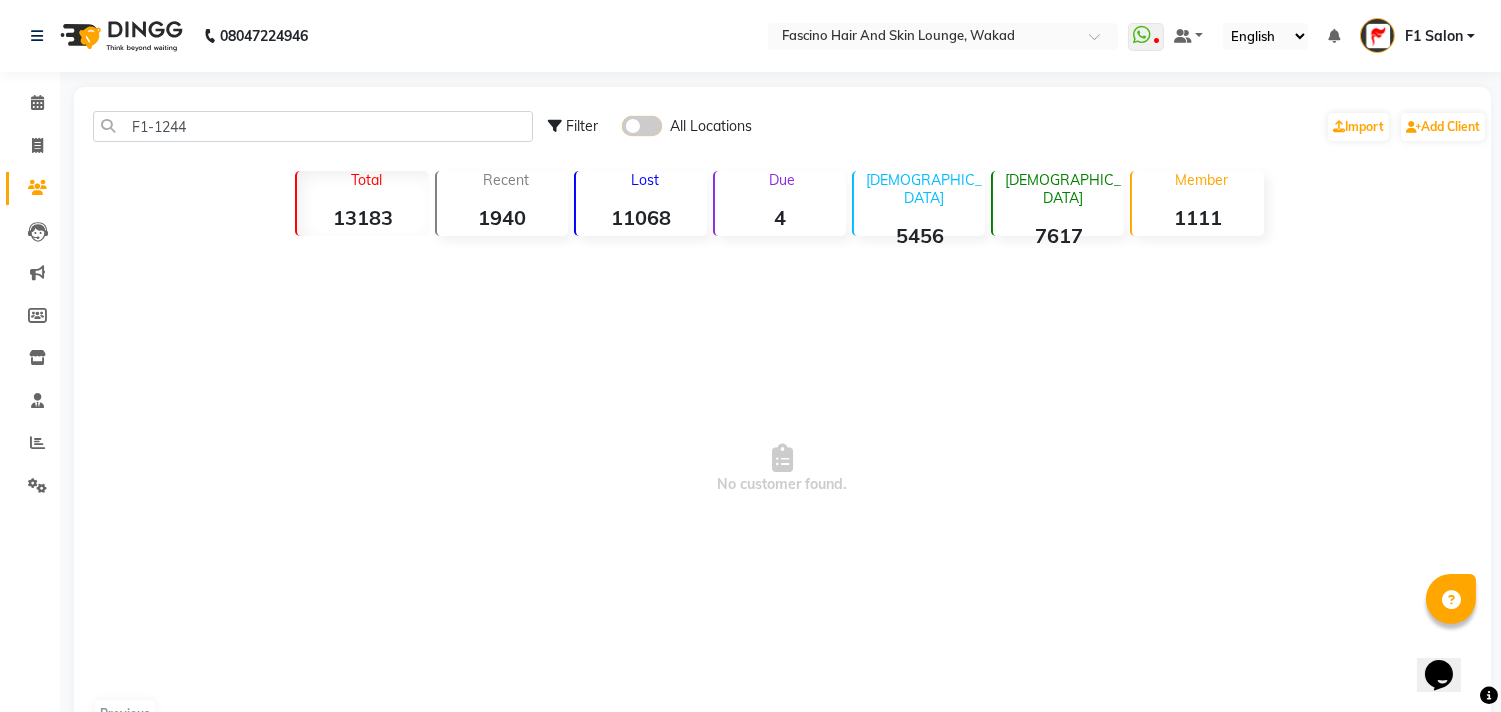 click 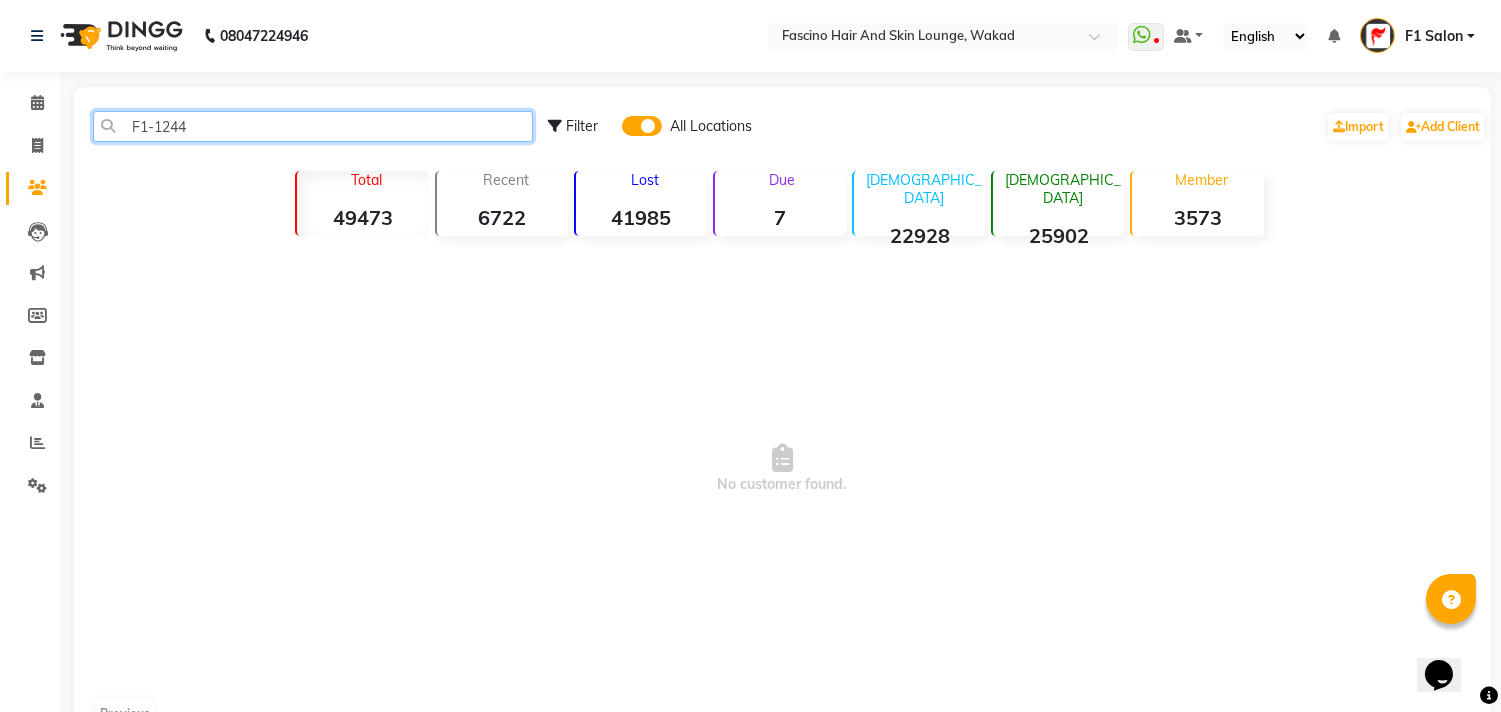 click on "F1-1244" 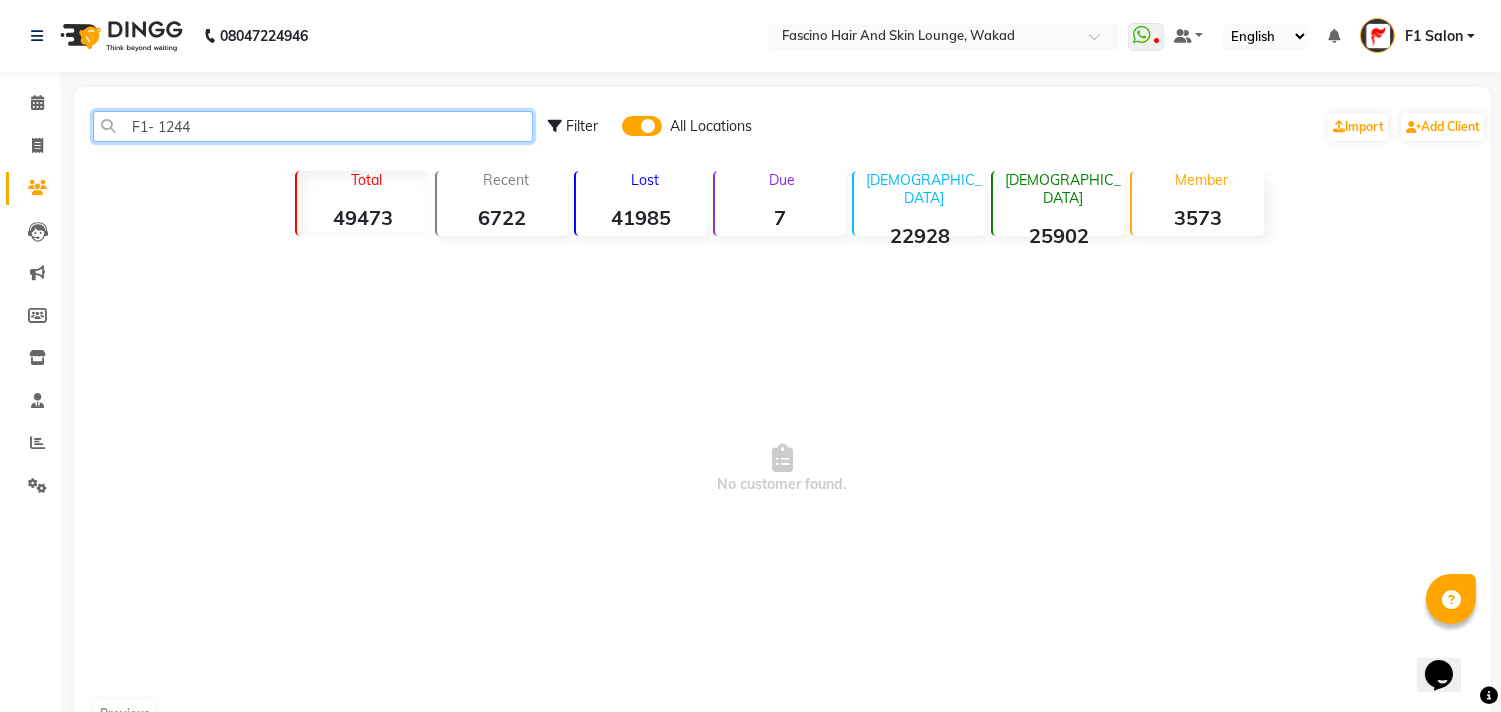 click on "F1- 1244" 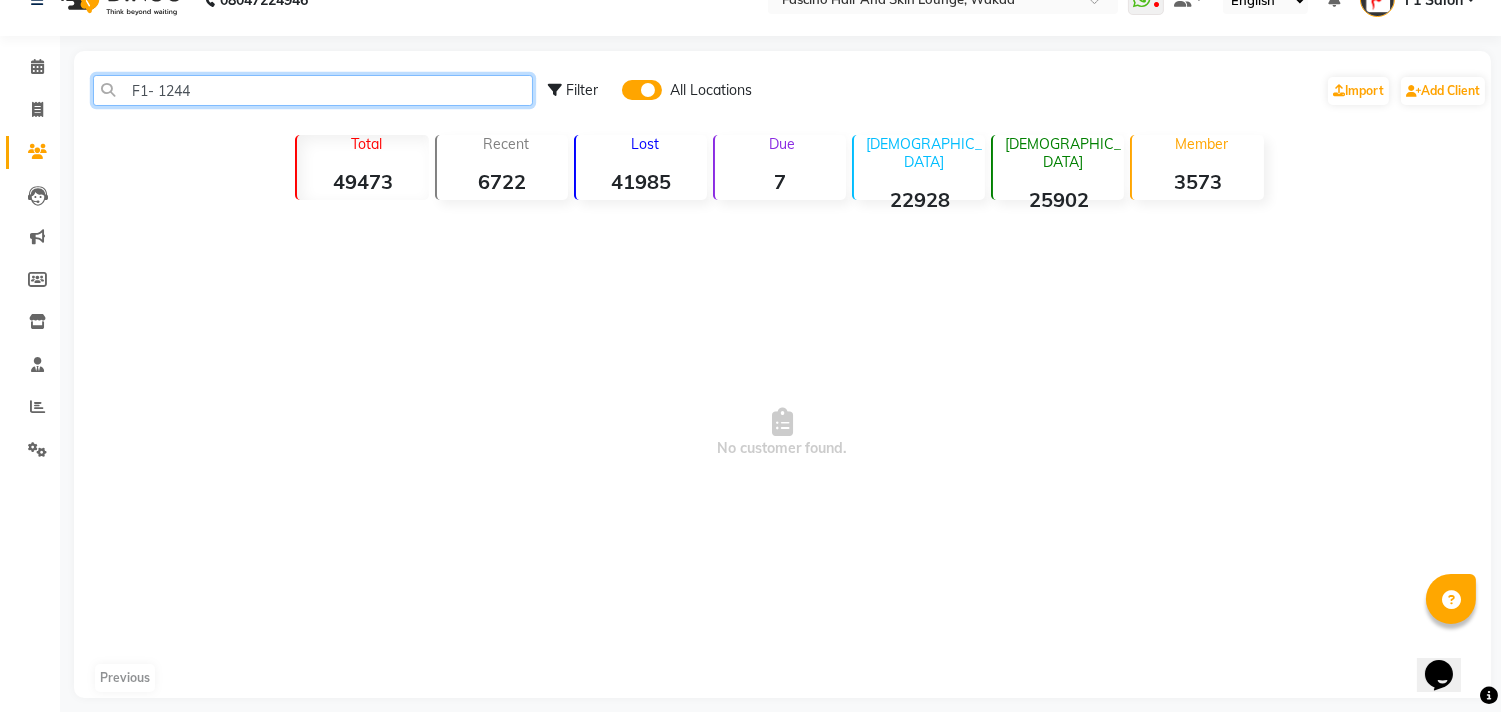 scroll, scrollTop: 51, scrollLeft: 0, axis: vertical 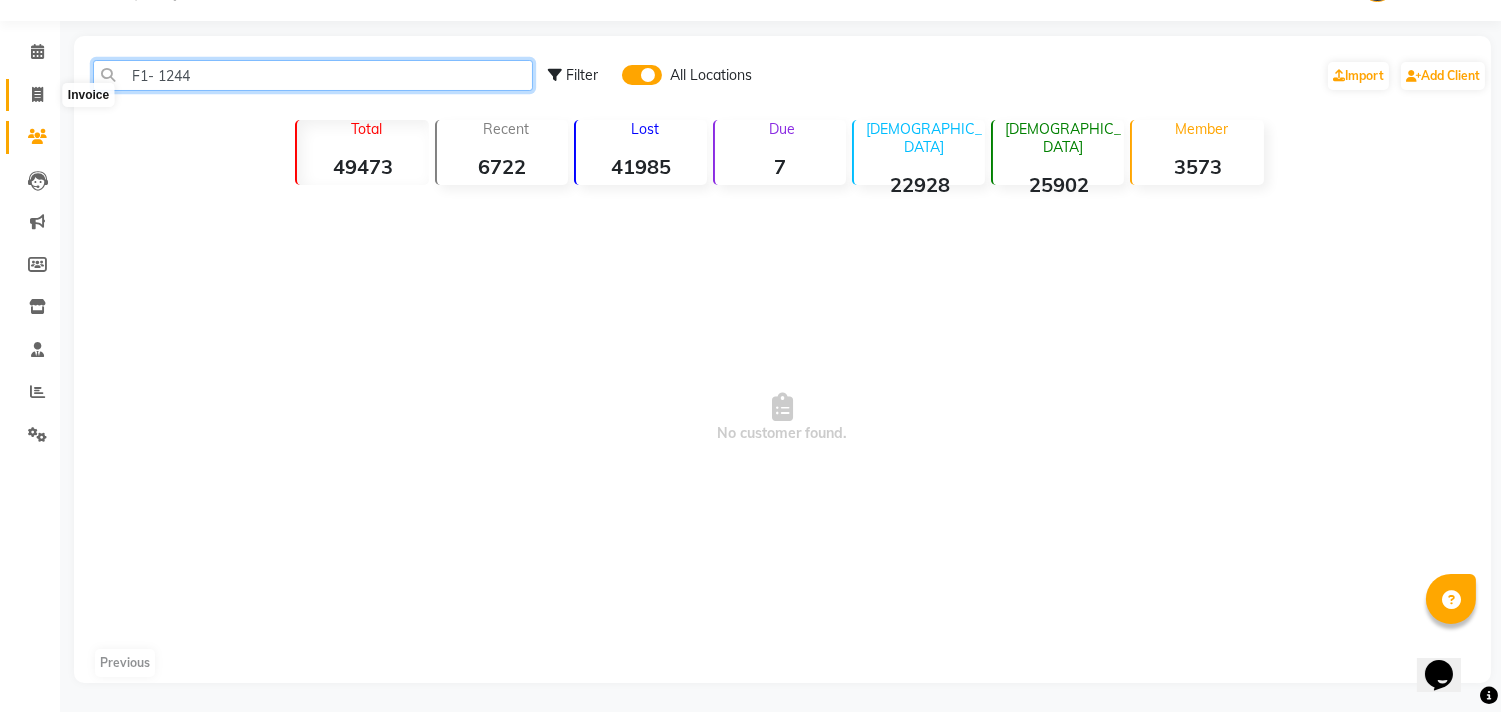 type on "F1- 1244" 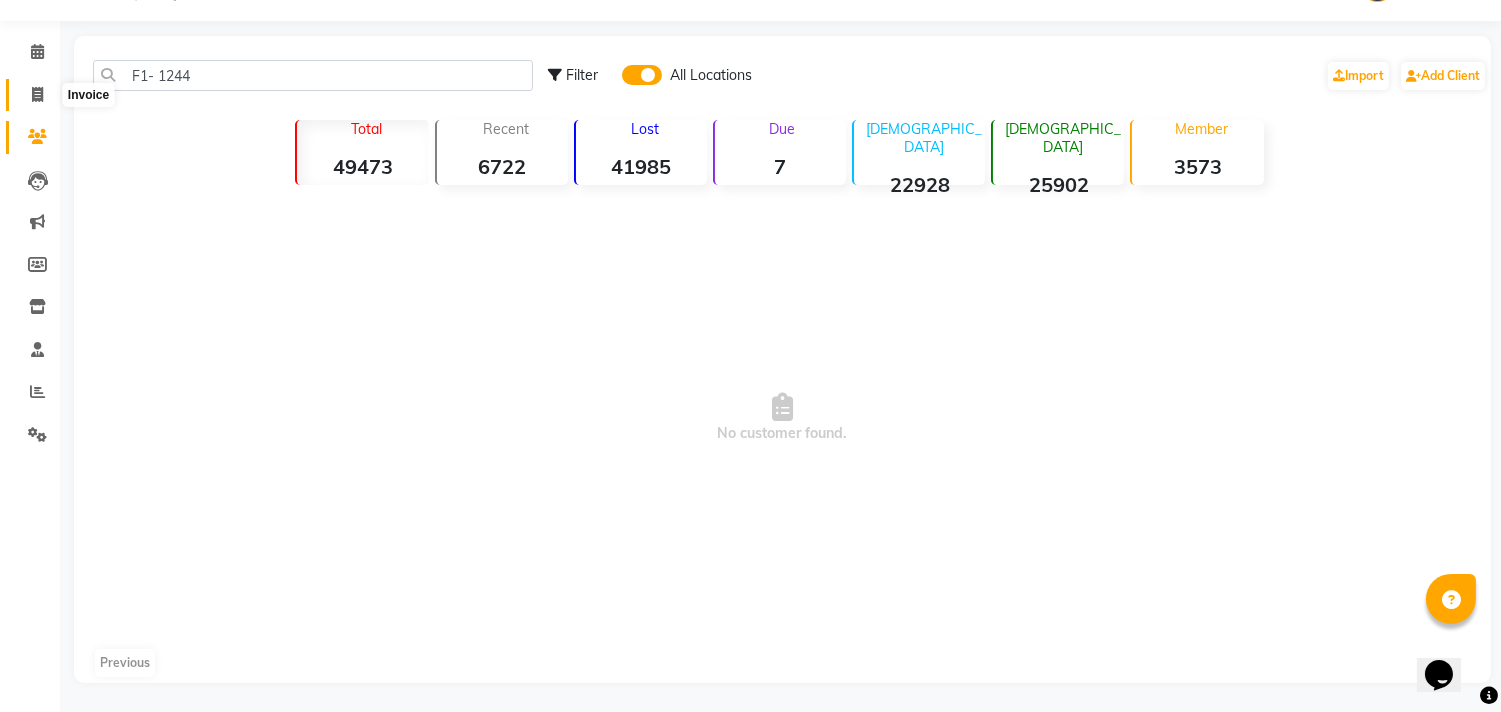 click 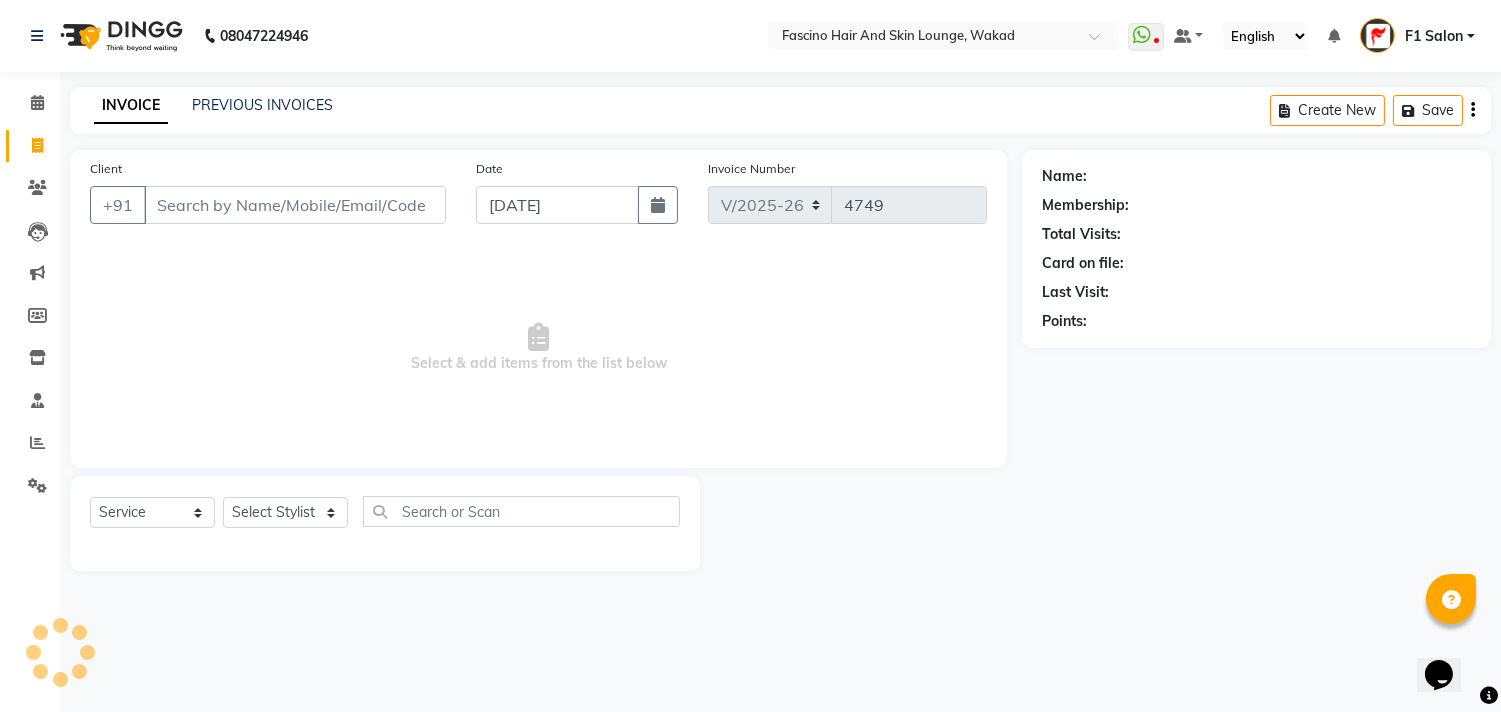 scroll, scrollTop: 0, scrollLeft: 0, axis: both 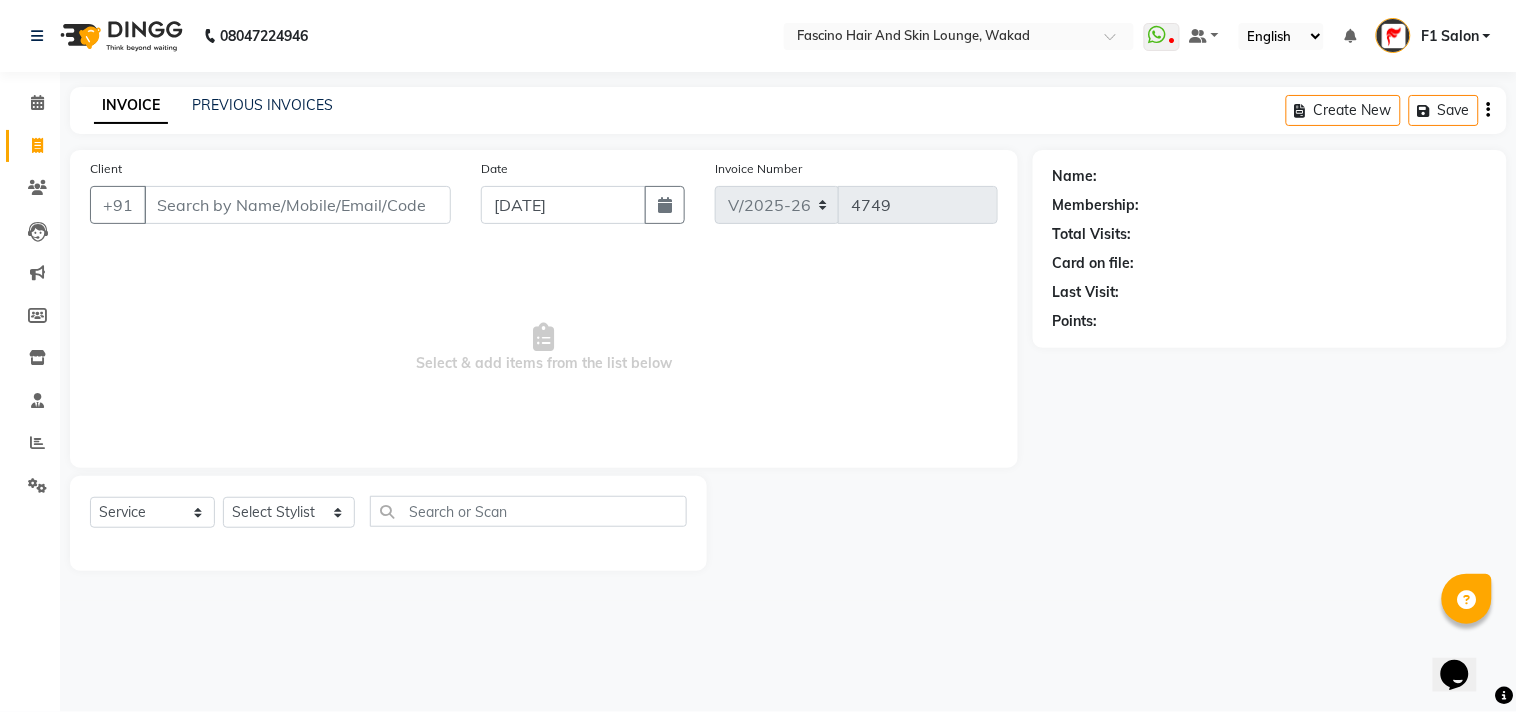 click on "Client" at bounding box center [297, 205] 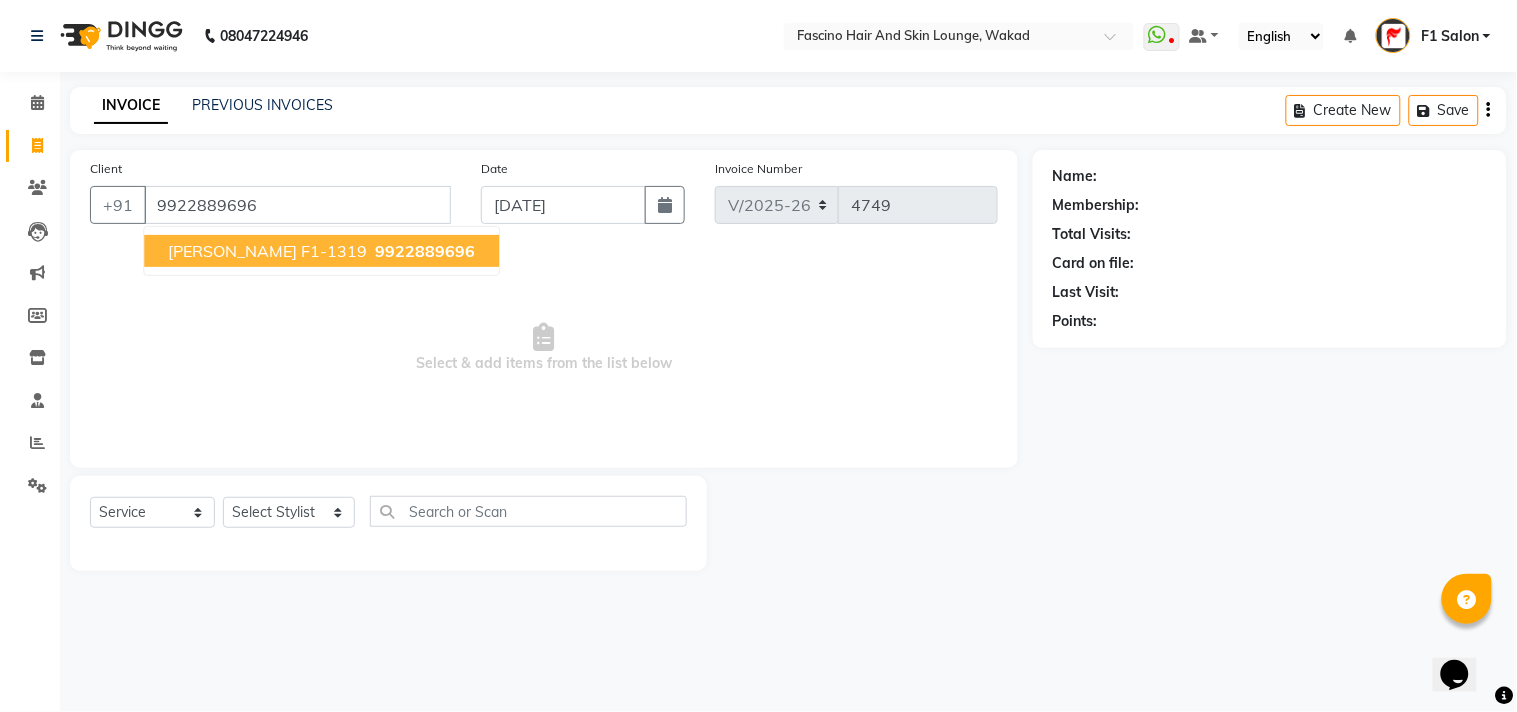 type on "9922889696" 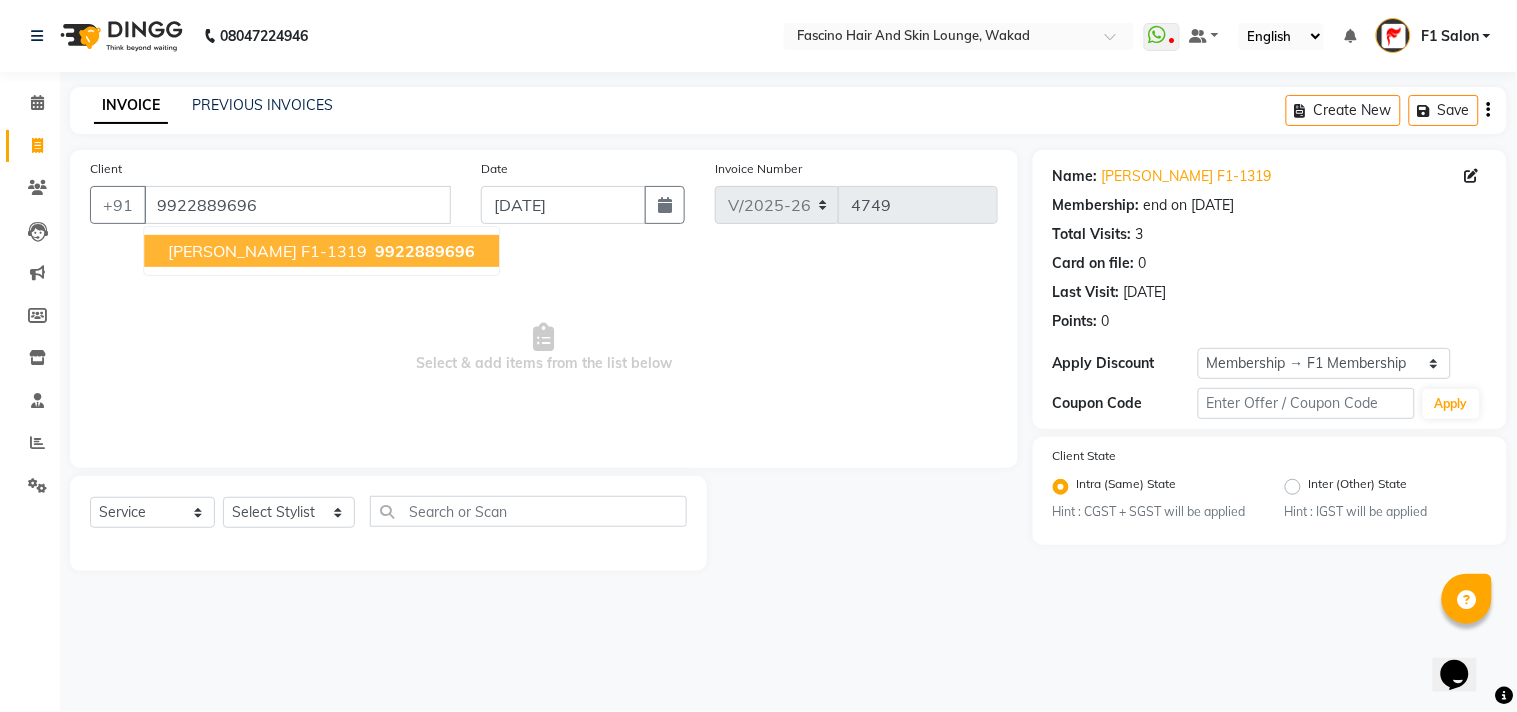 click on "Shreekant F1-1319   9922889696" at bounding box center (321, 251) 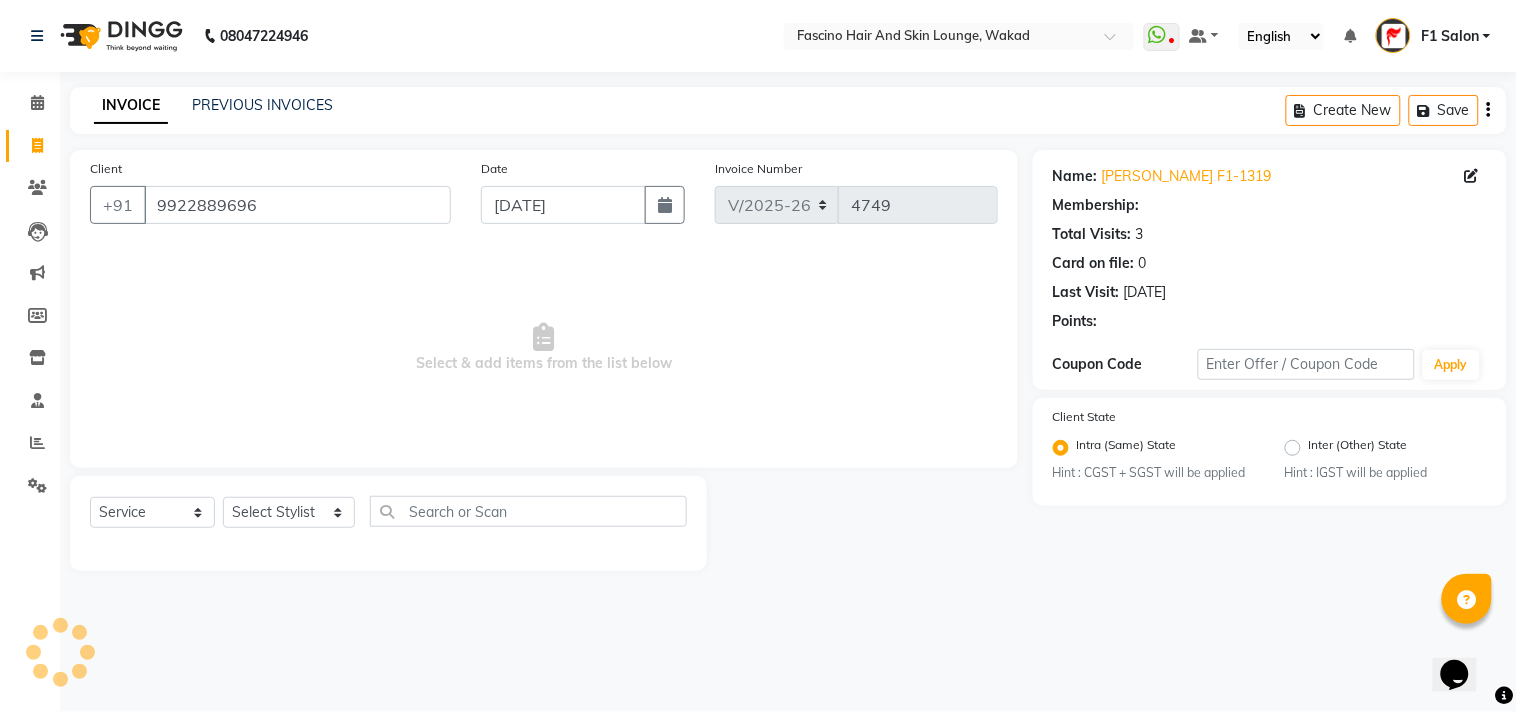 select on "1: Object" 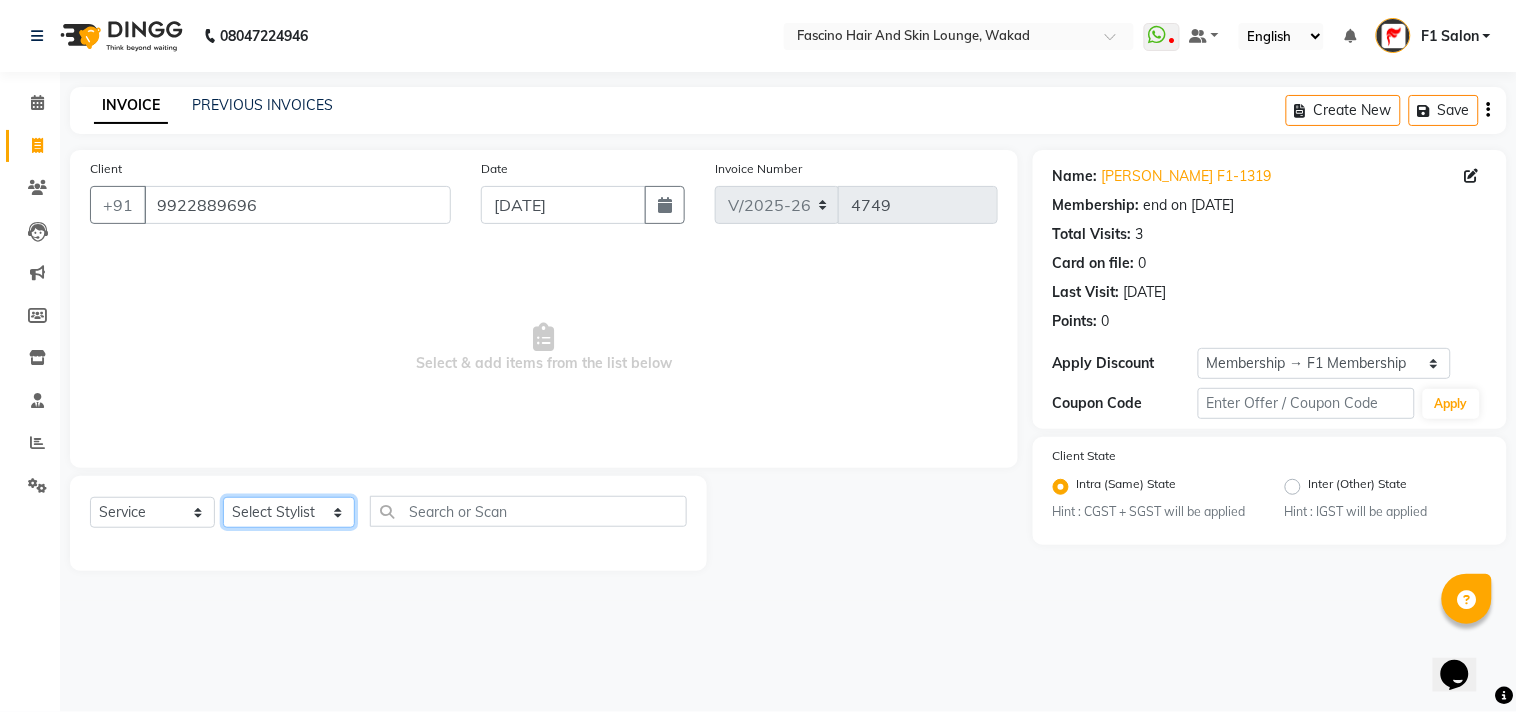 click on "Select Stylist 8805000650  Asif Shaikh Chimu Ingale F1 Salon  Ganesh F1 Gopal {JH} Govind (Jh ) Jadgdish Kajal  Omkar JH Pooja kate  Ram choudhry Sahil jh Sanjay muley Shree Siddu (F1) Sid (JH) Sukanya Sadiyan  Suraj F1 Tejal Beaution Usha Bhise VAISHNAVI GHUME  Varsha F1 Veena" 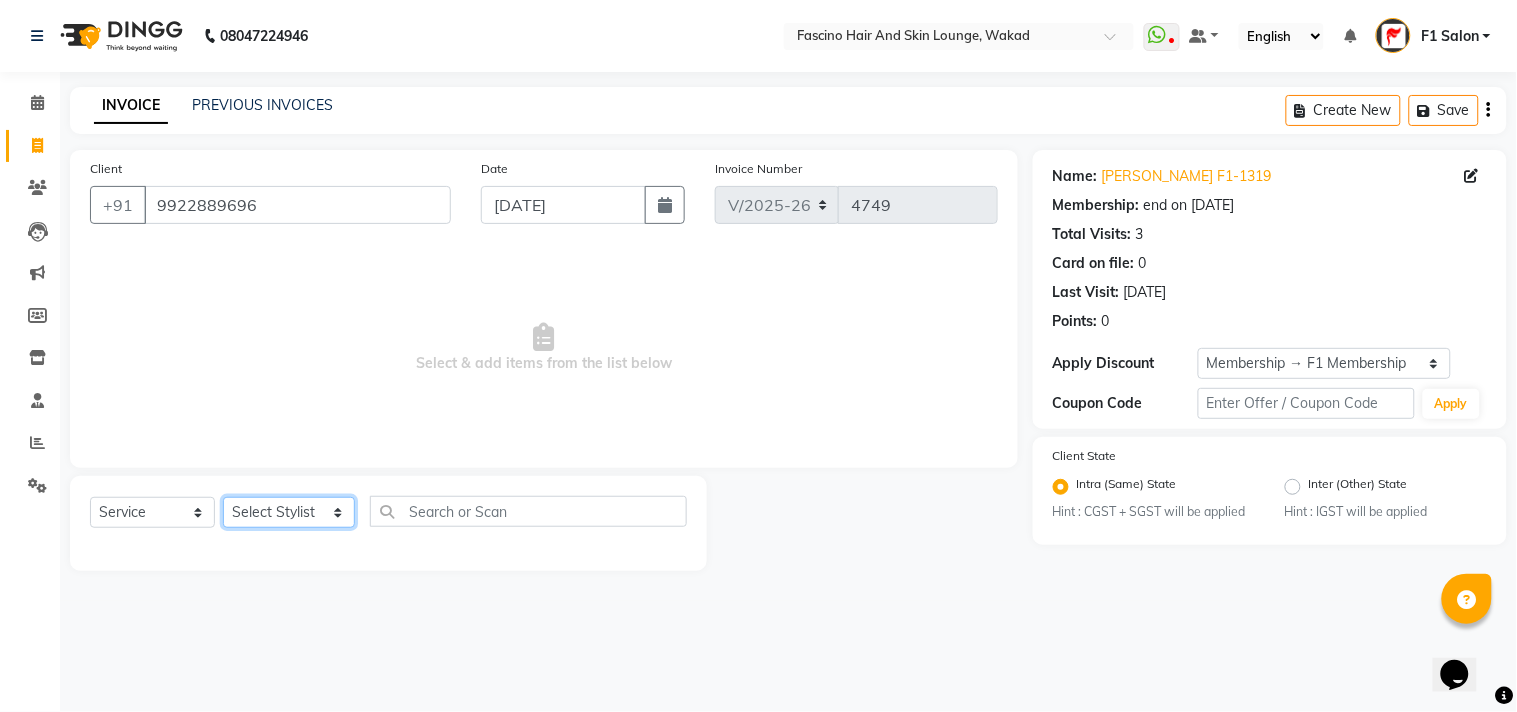 select on "15980" 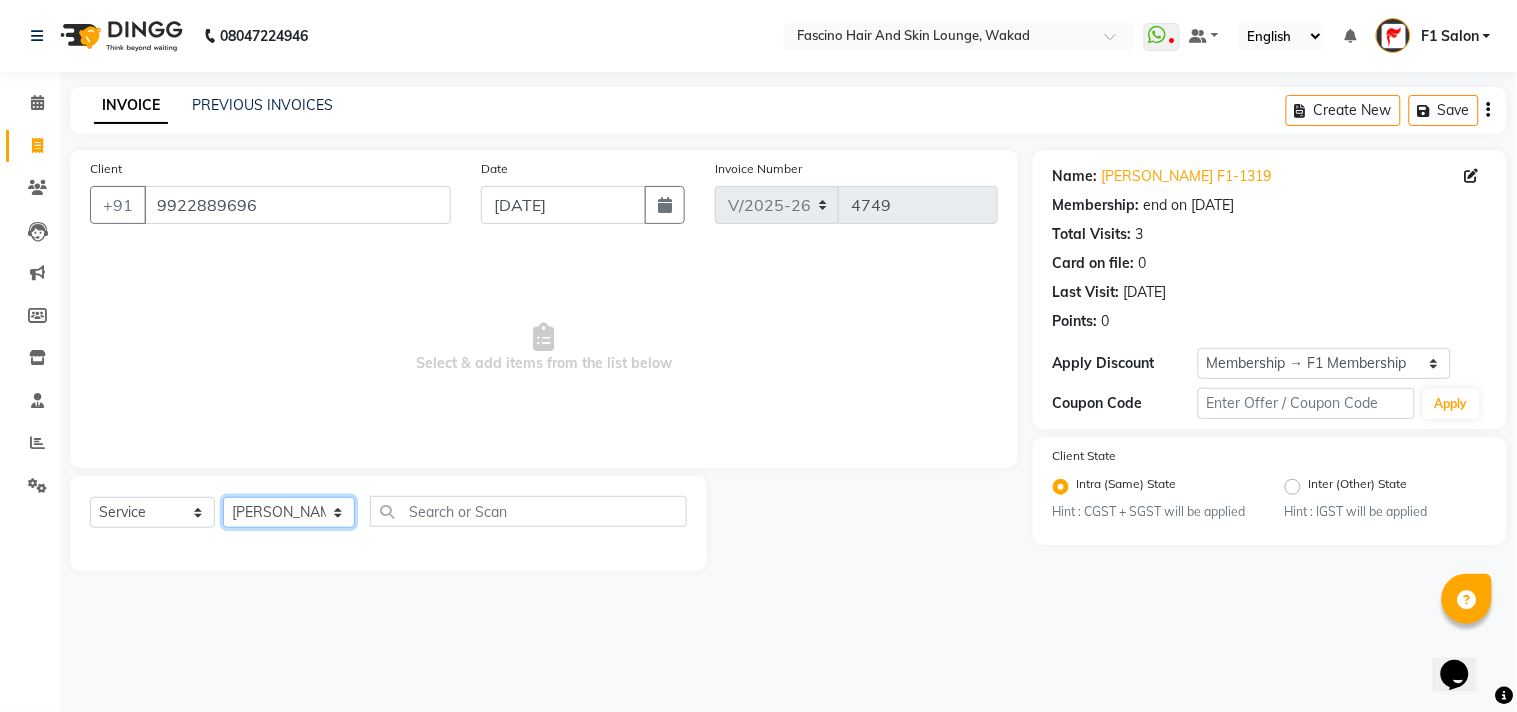 click on "Select Stylist 8805000650  Asif Shaikh Chimu Ingale F1 Salon  Ganesh F1 Gopal {JH} Govind (Jh ) Jadgdish Kajal  Omkar JH Pooja kate  Ram choudhry Sahil jh Sanjay muley Shree Siddu (F1) Sid (JH) Sukanya Sadiyan  Suraj F1 Tejal Beaution Usha Bhise VAISHNAVI GHUME  Varsha F1 Veena" 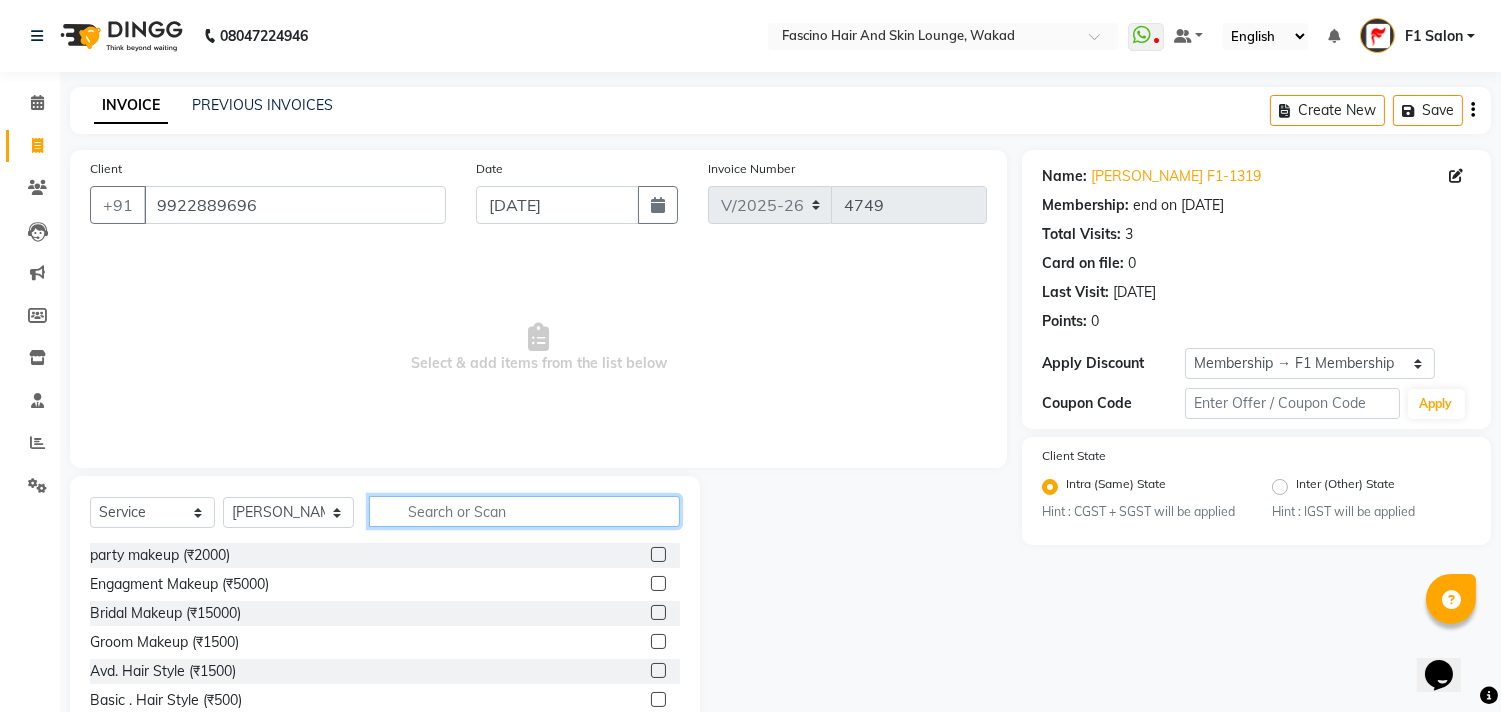 drag, startPoint x: 424, startPoint y: 525, endPoint x: 403, endPoint y: 541, distance: 26.400757 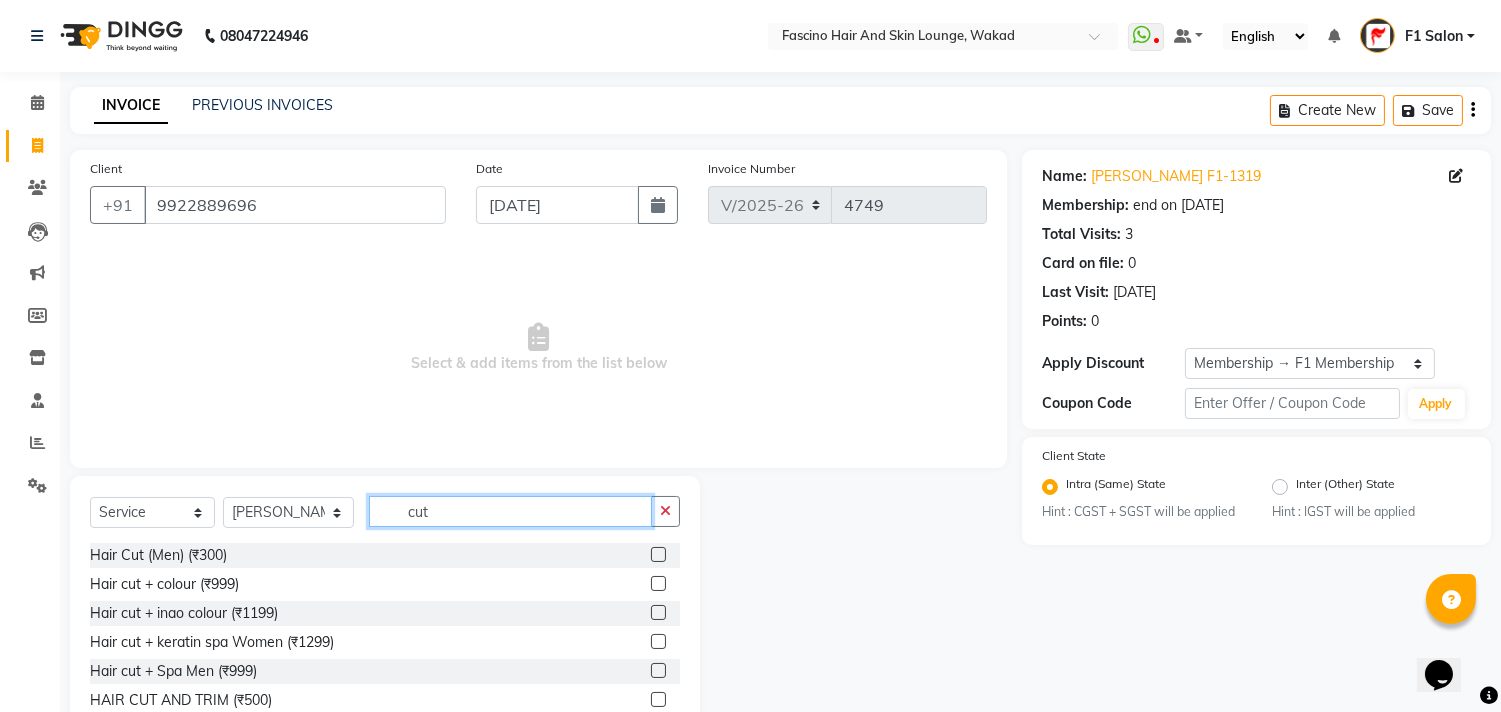 scroll, scrollTop: 118, scrollLeft: 0, axis: vertical 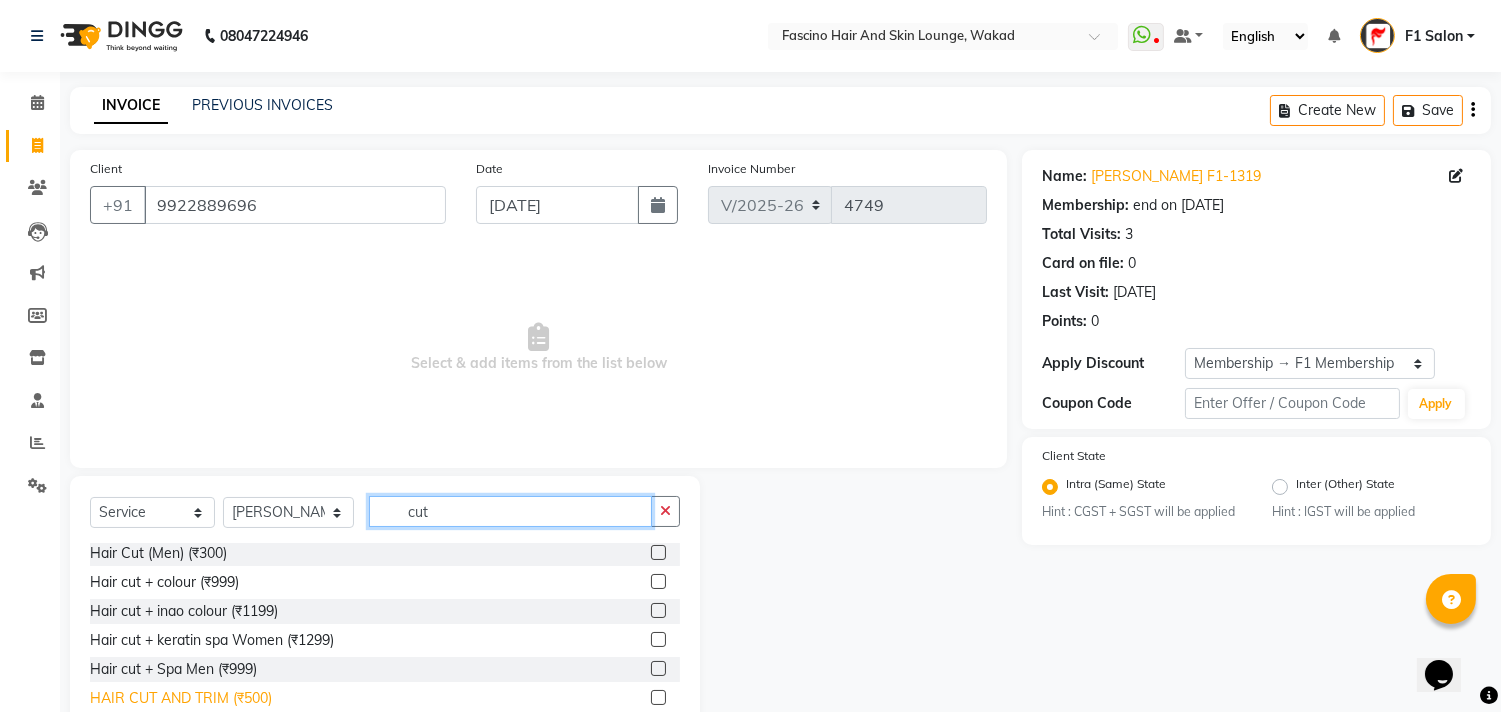 type on "cut" 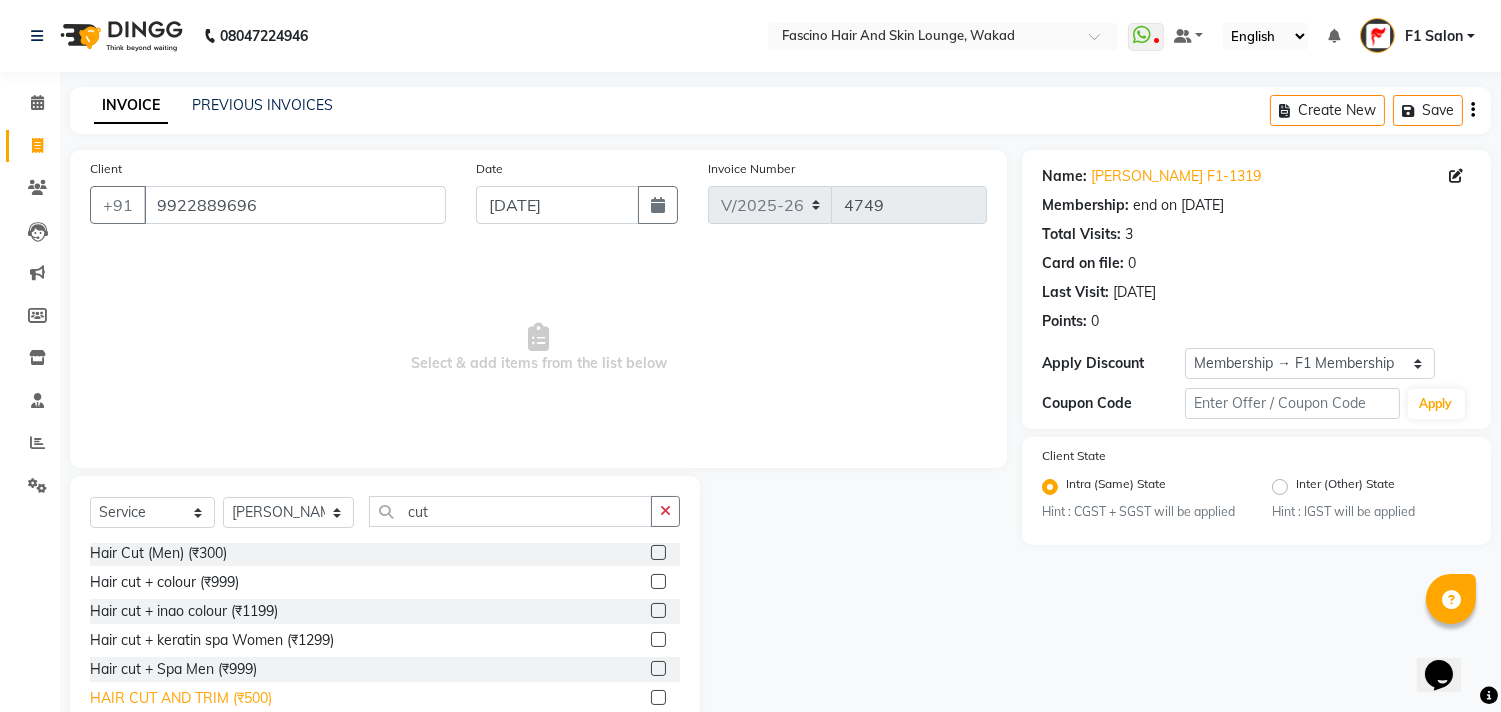 click on "HAIR CUT AND TRIM  (₹500)" 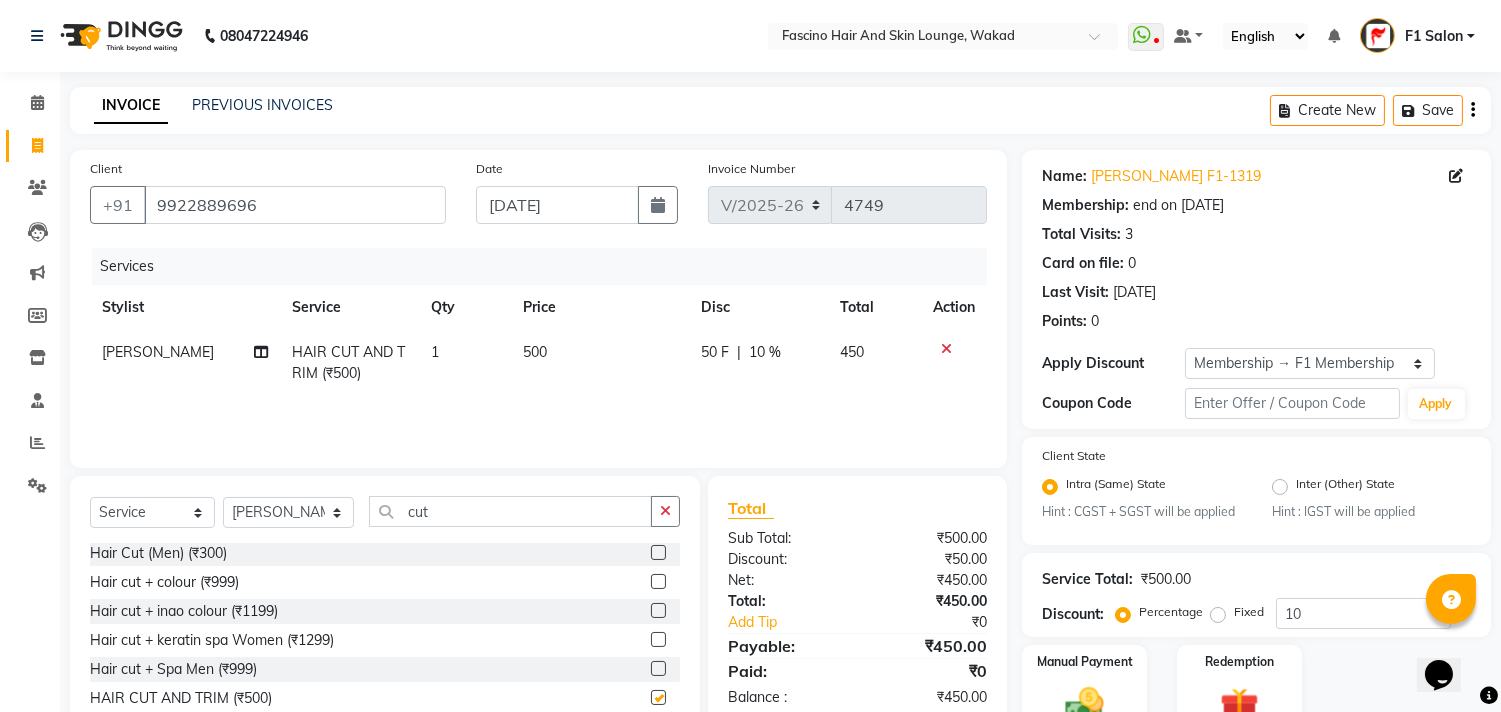 checkbox on "false" 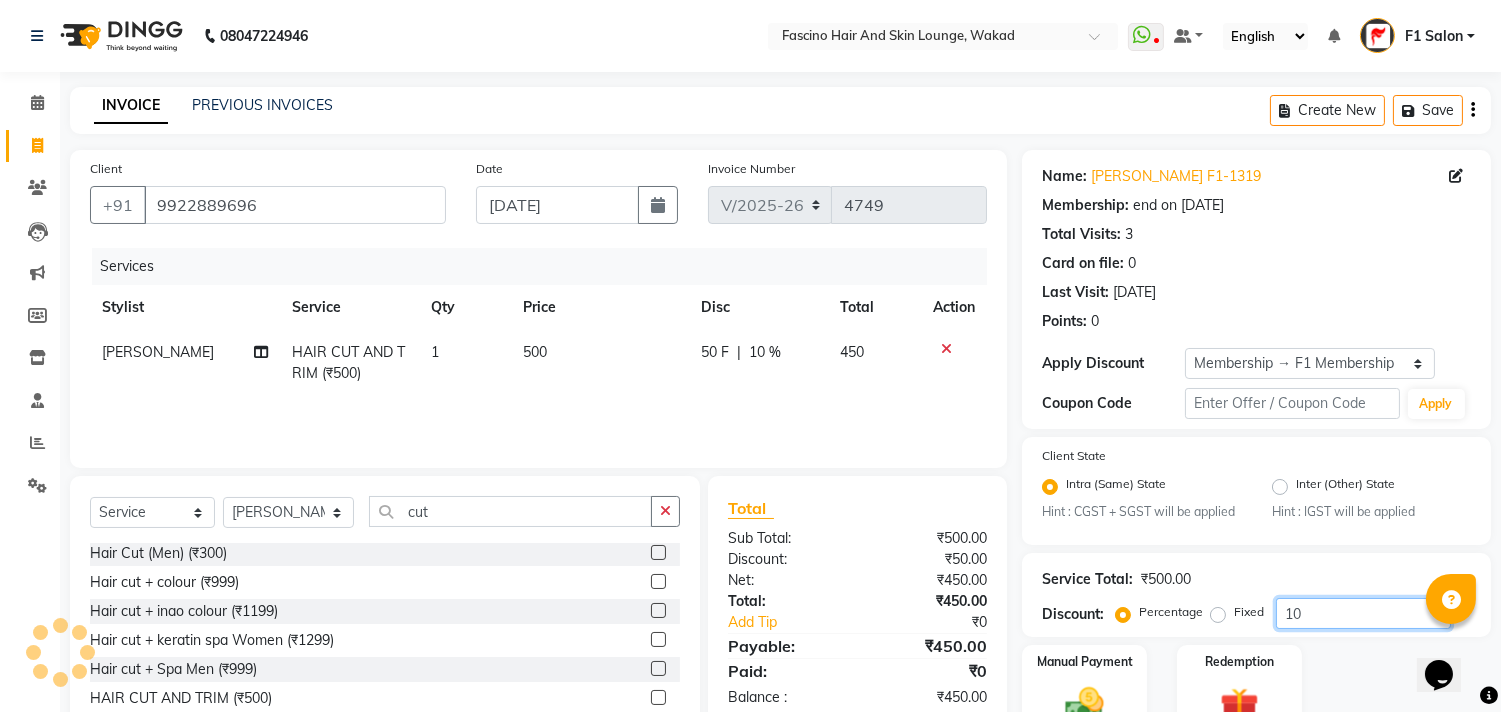 click on "10" 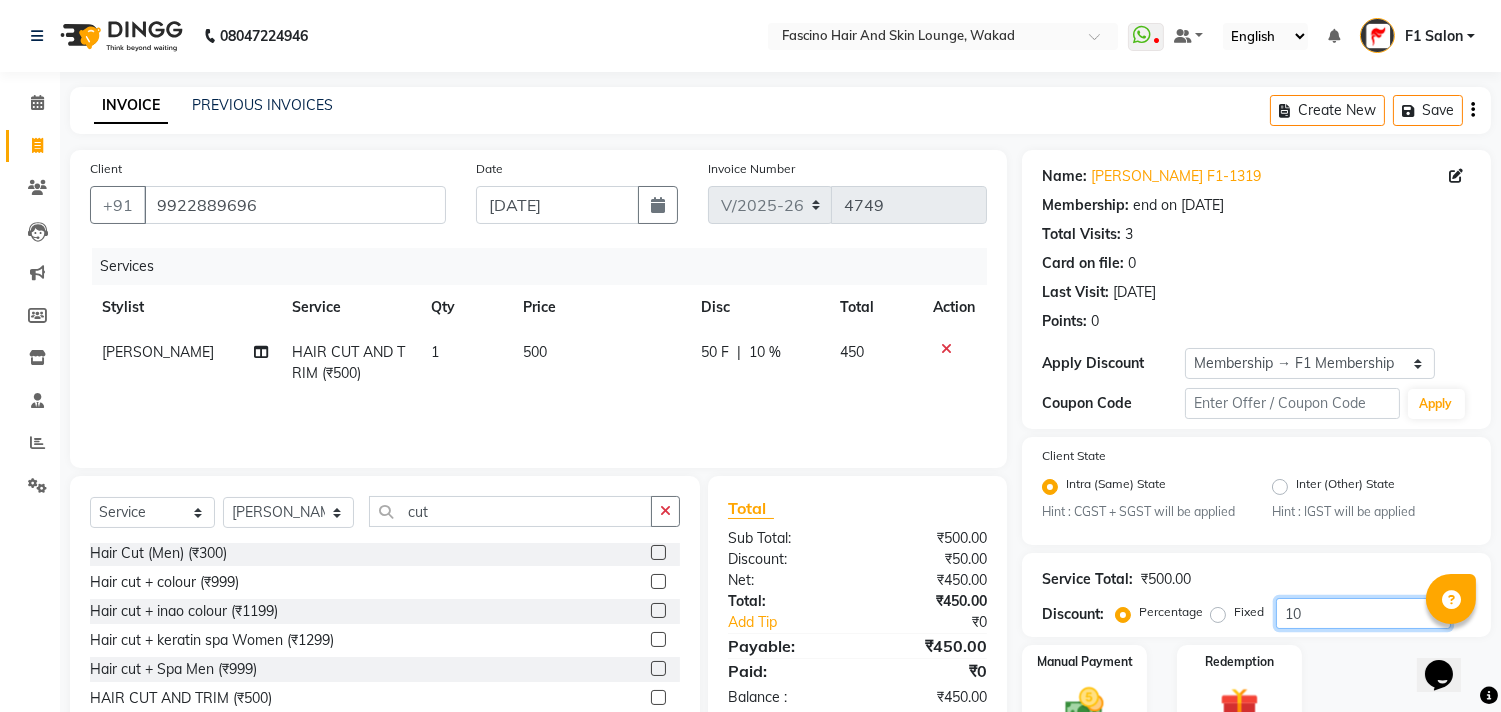 type on "1" 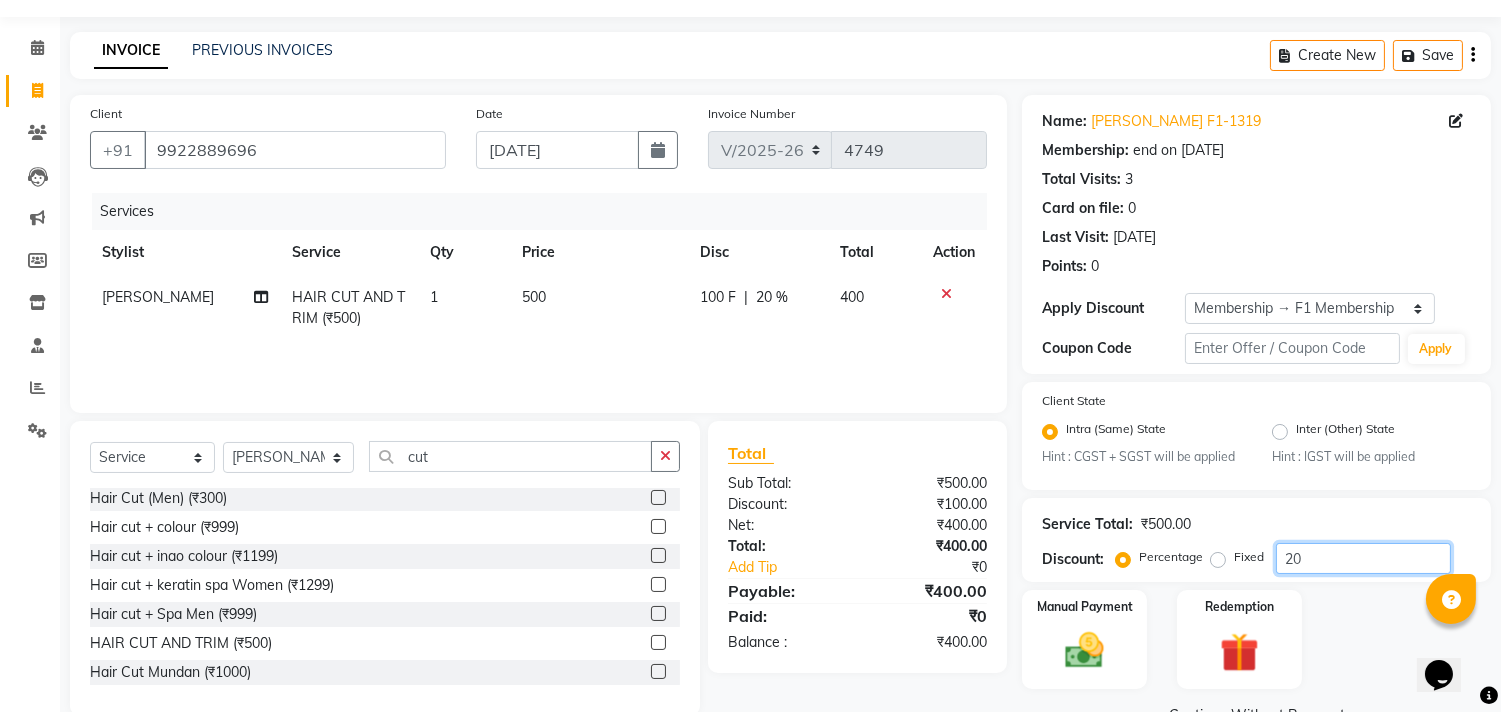 scroll, scrollTop: 102, scrollLeft: 0, axis: vertical 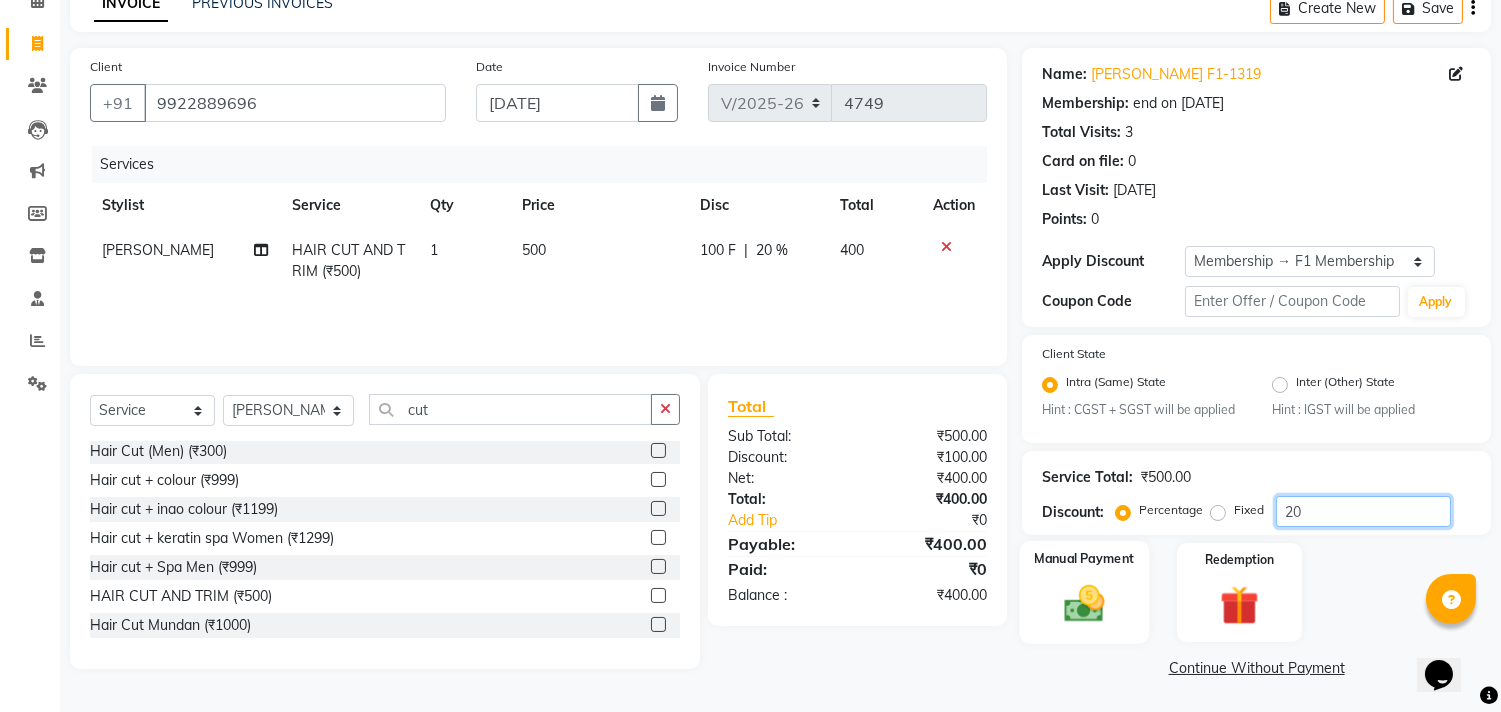 type on "20" 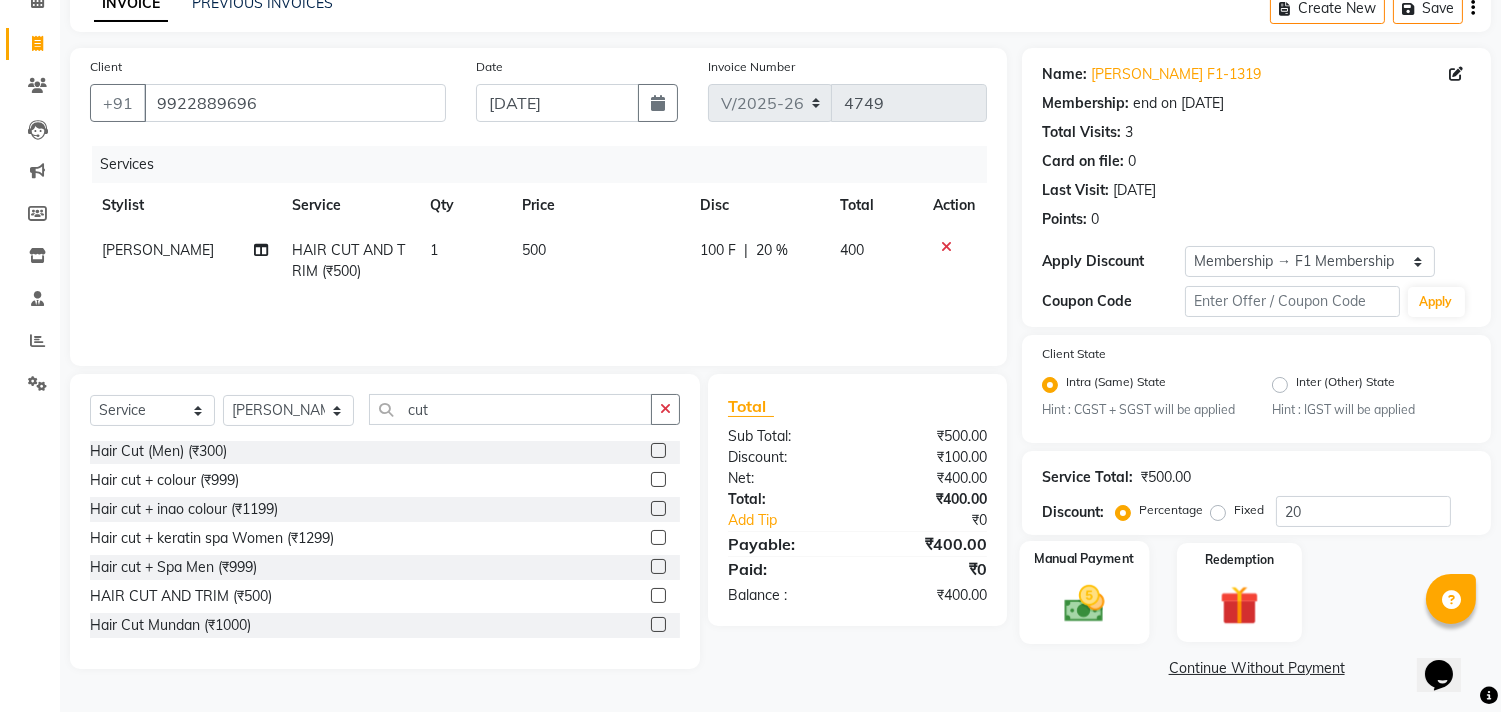 click 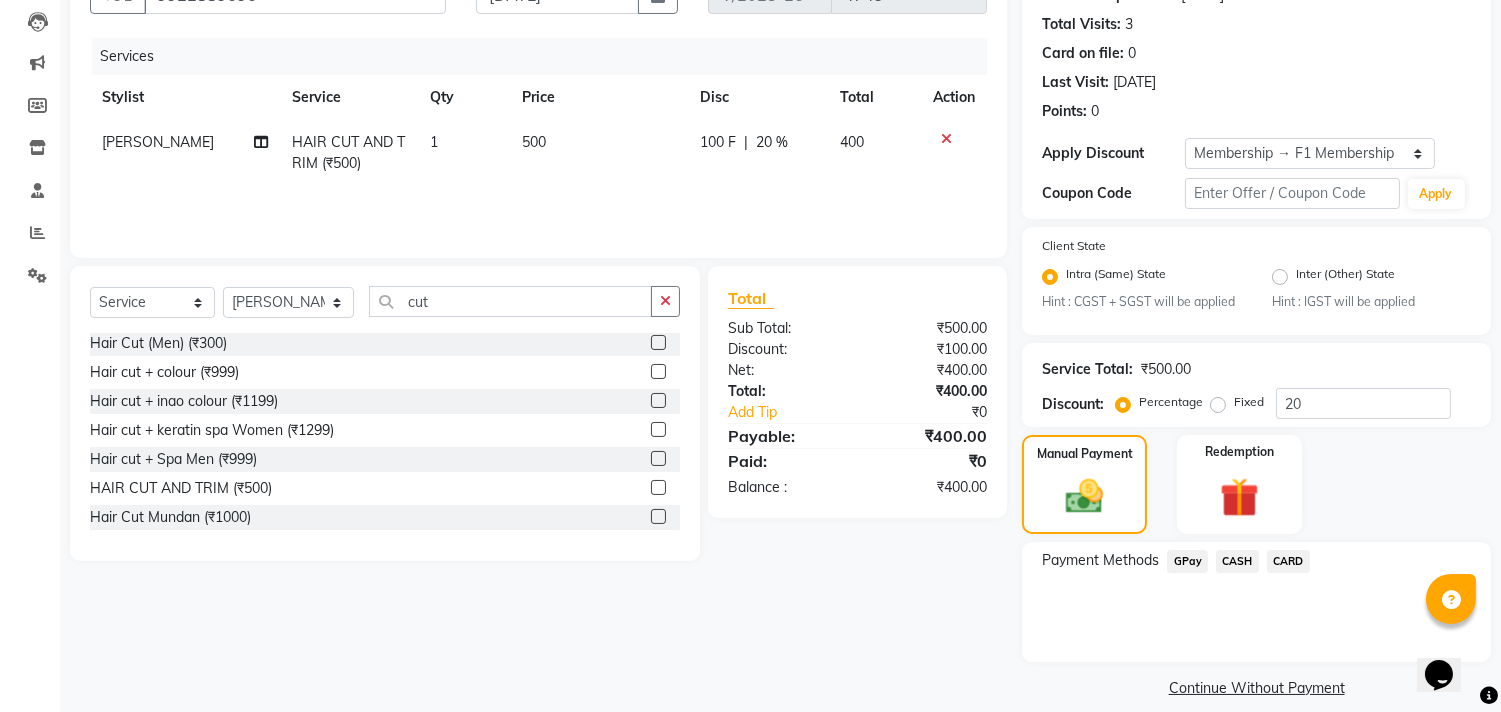 scroll, scrollTop: 213, scrollLeft: 0, axis: vertical 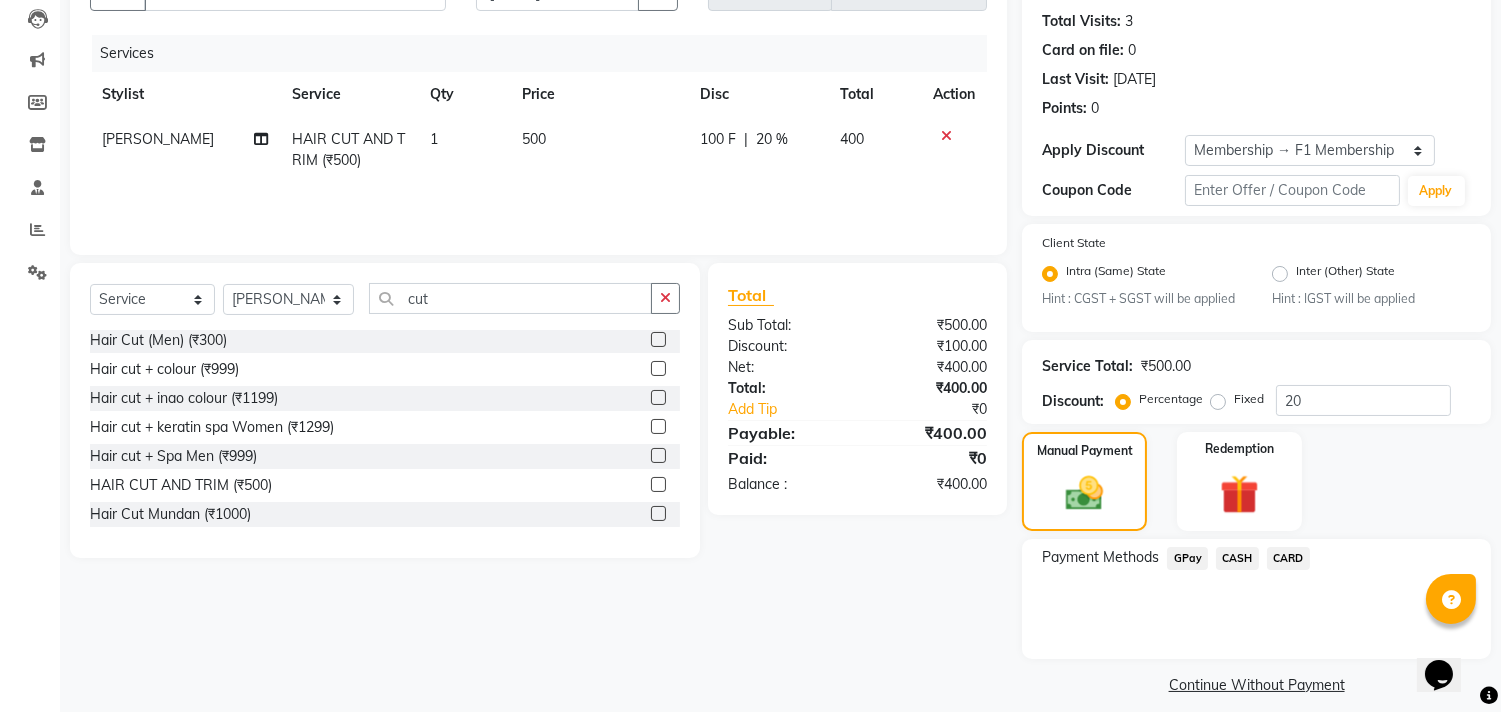 click on "GPay" 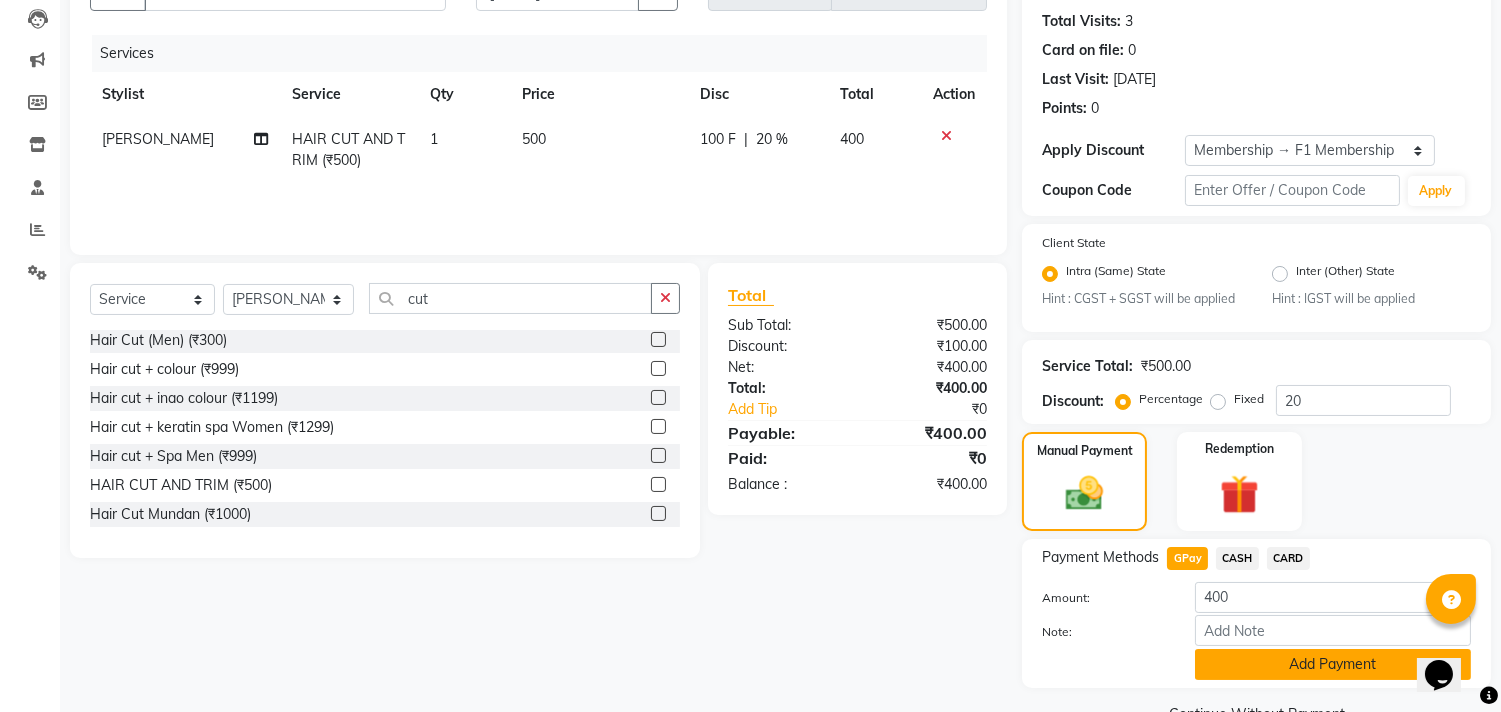 click on "Add Payment" 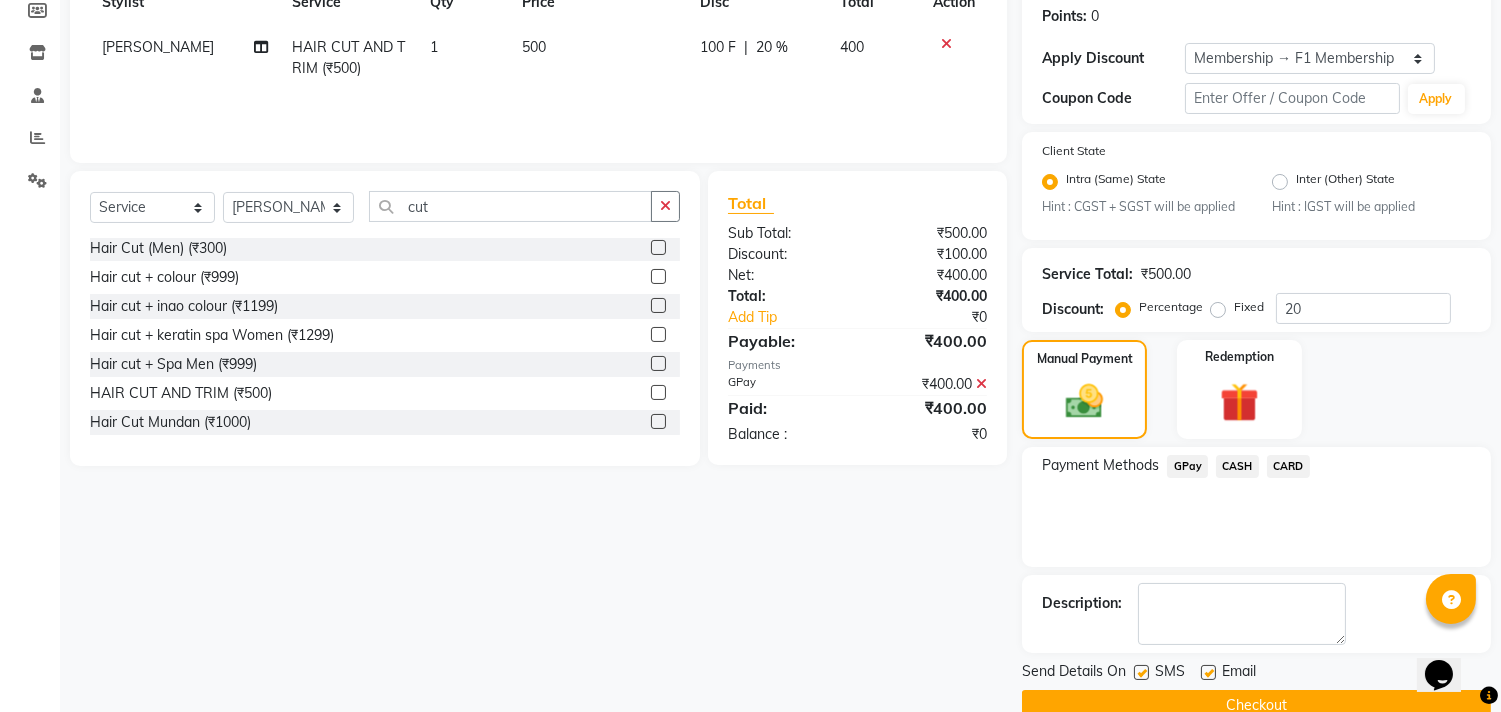 scroll, scrollTop: 344, scrollLeft: 0, axis: vertical 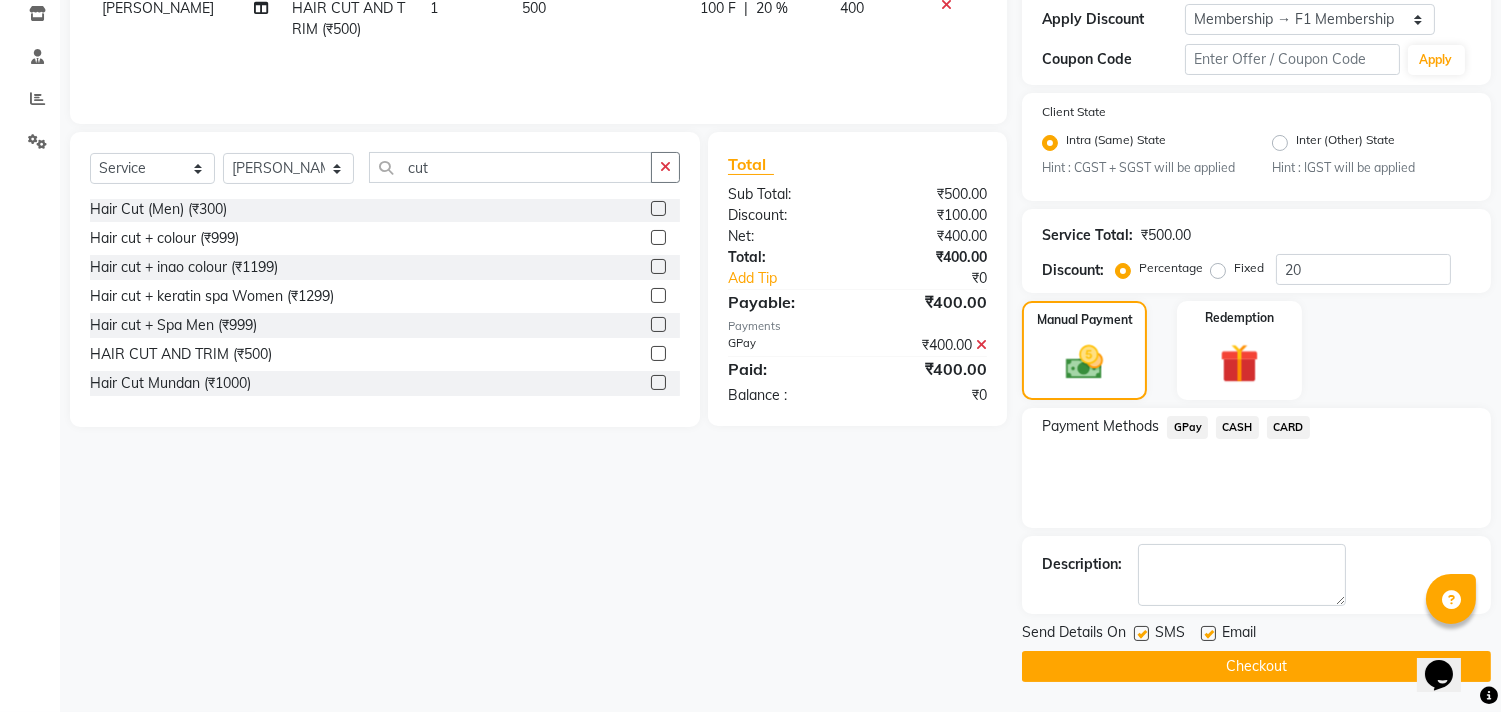 click 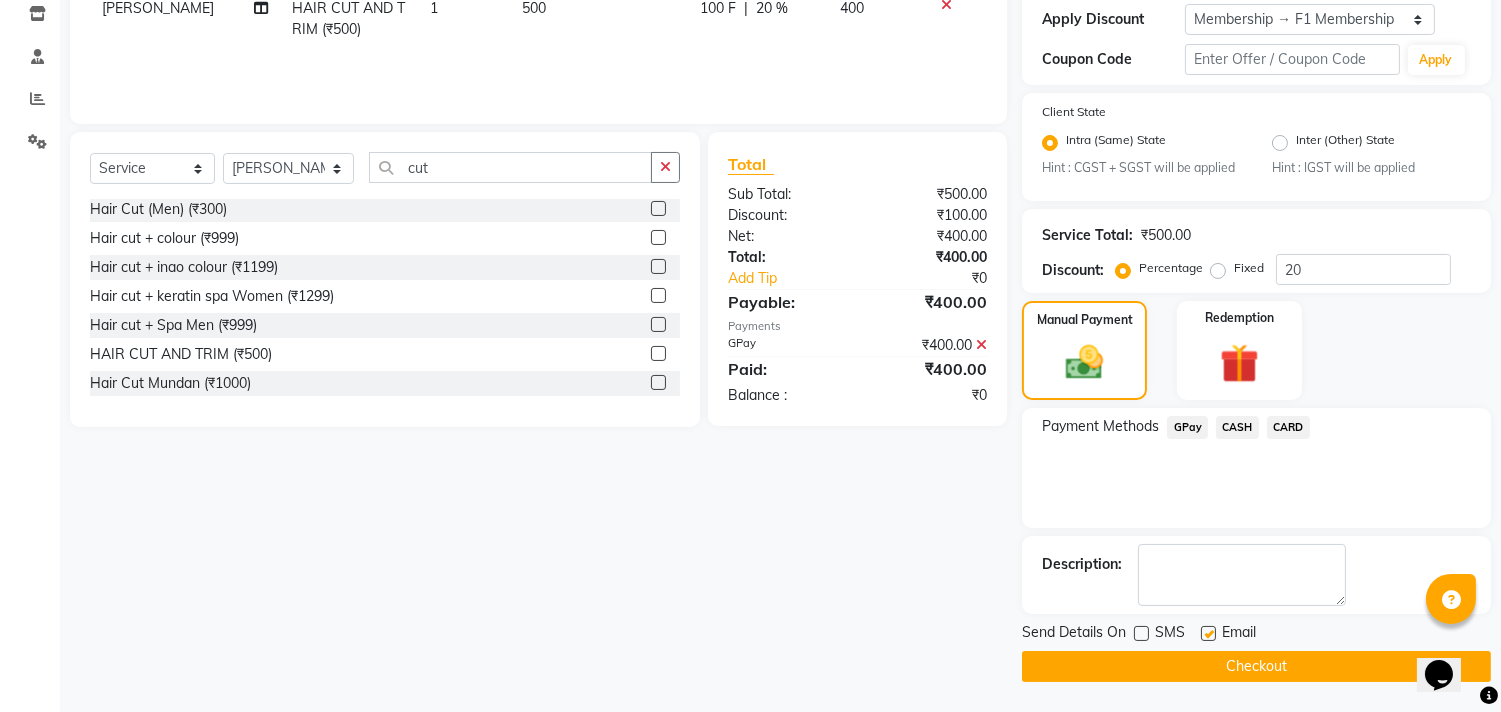 click 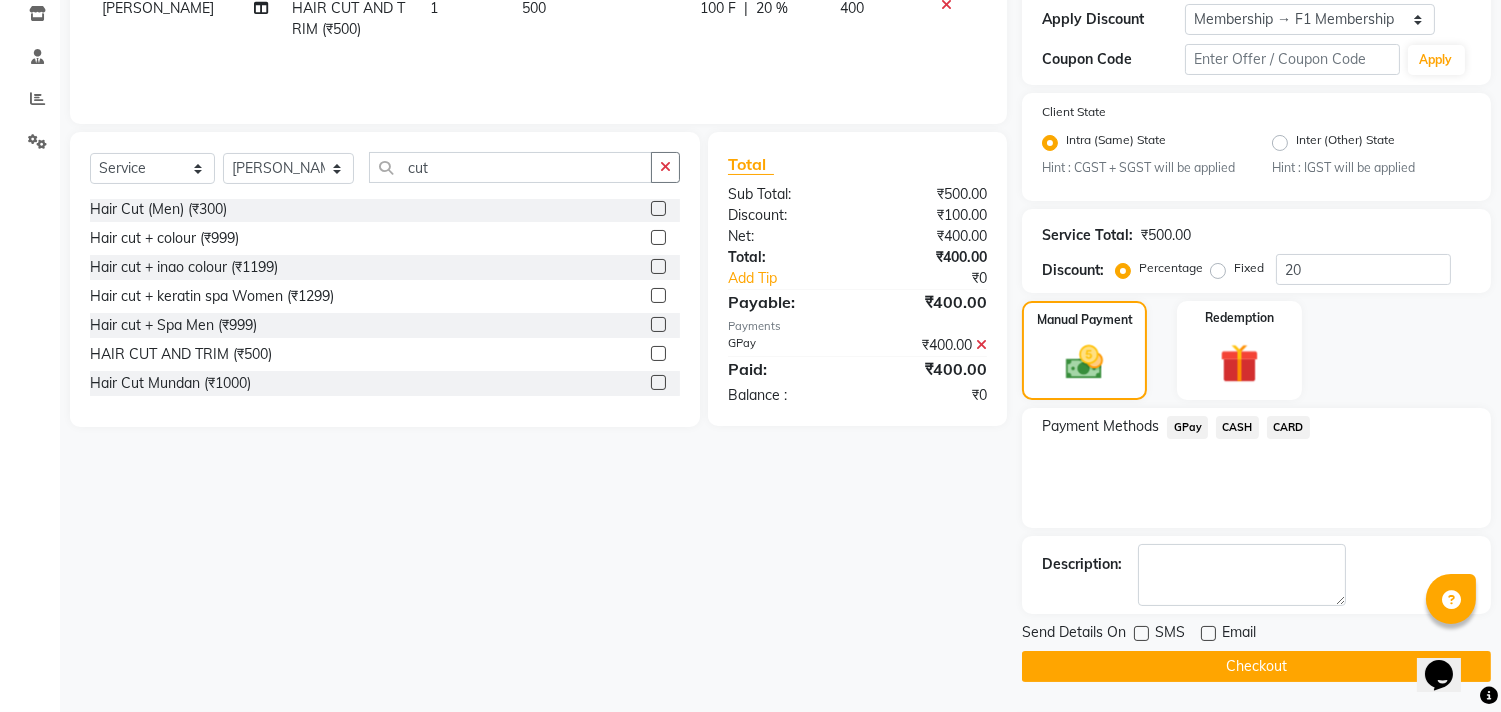 click on "Checkout" 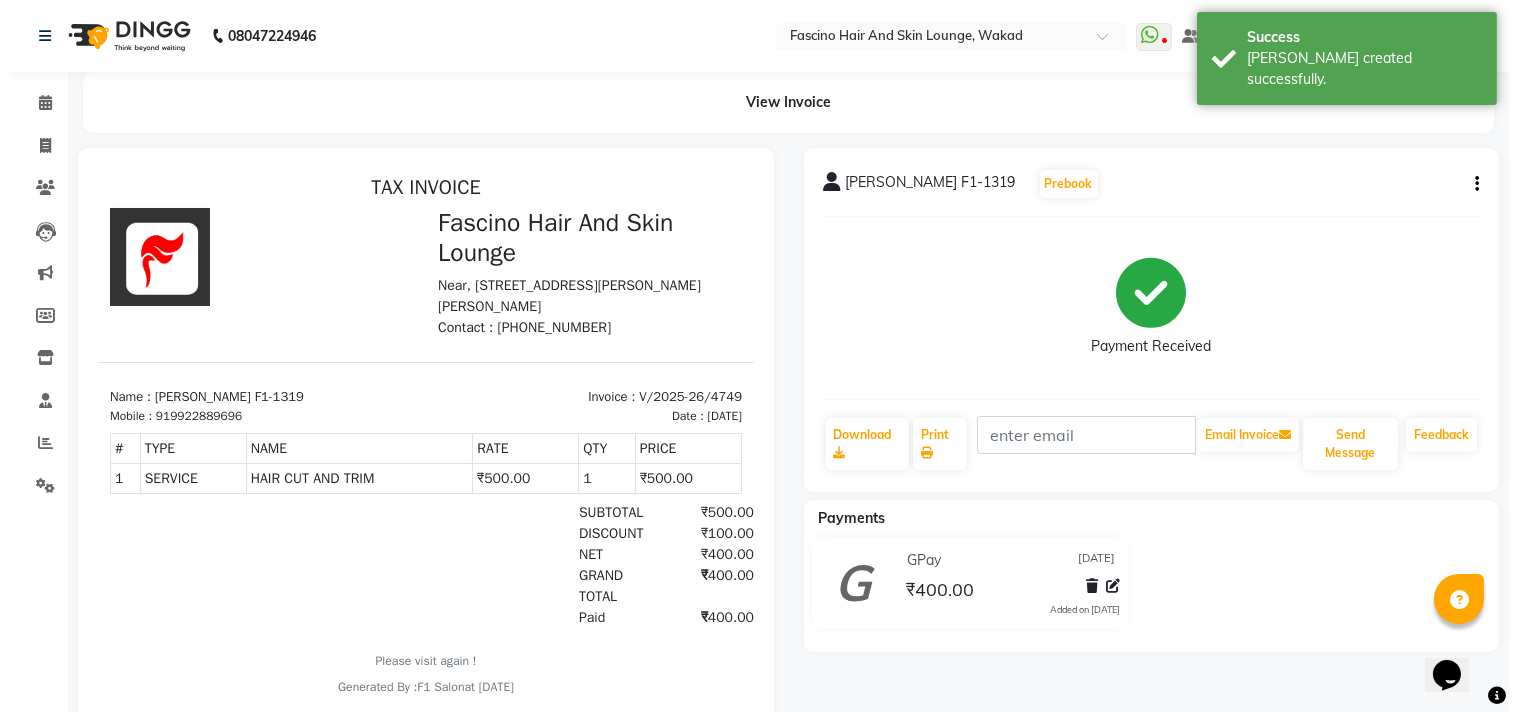 scroll, scrollTop: 0, scrollLeft: 0, axis: both 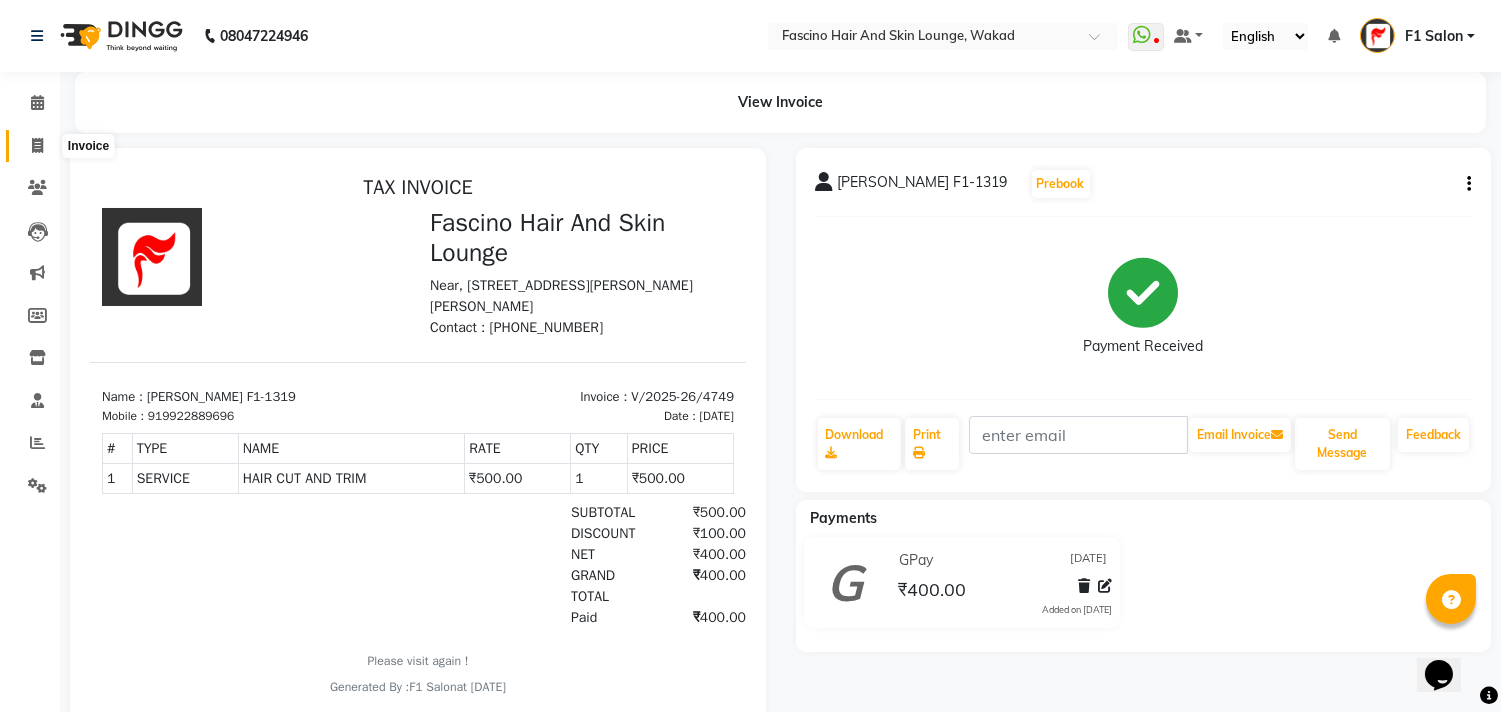 click 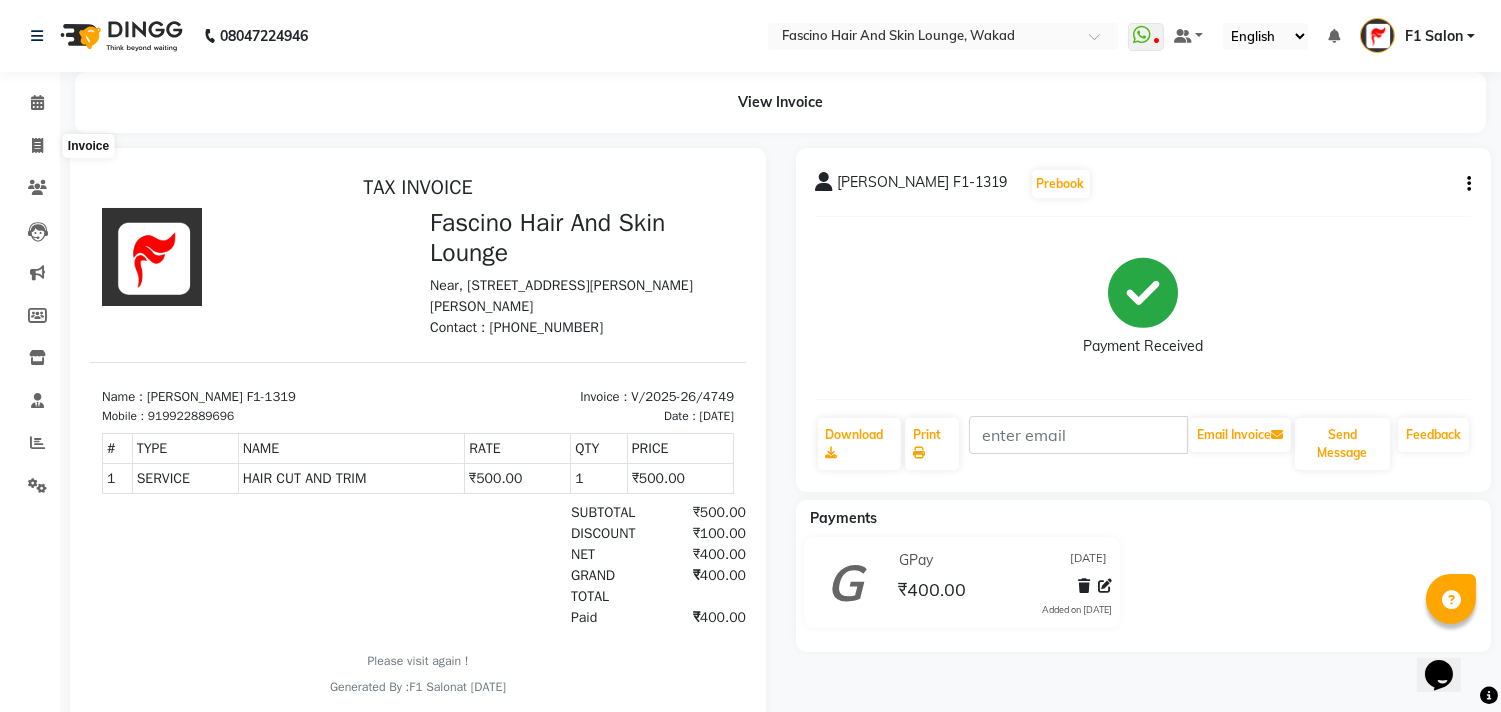 select on "126" 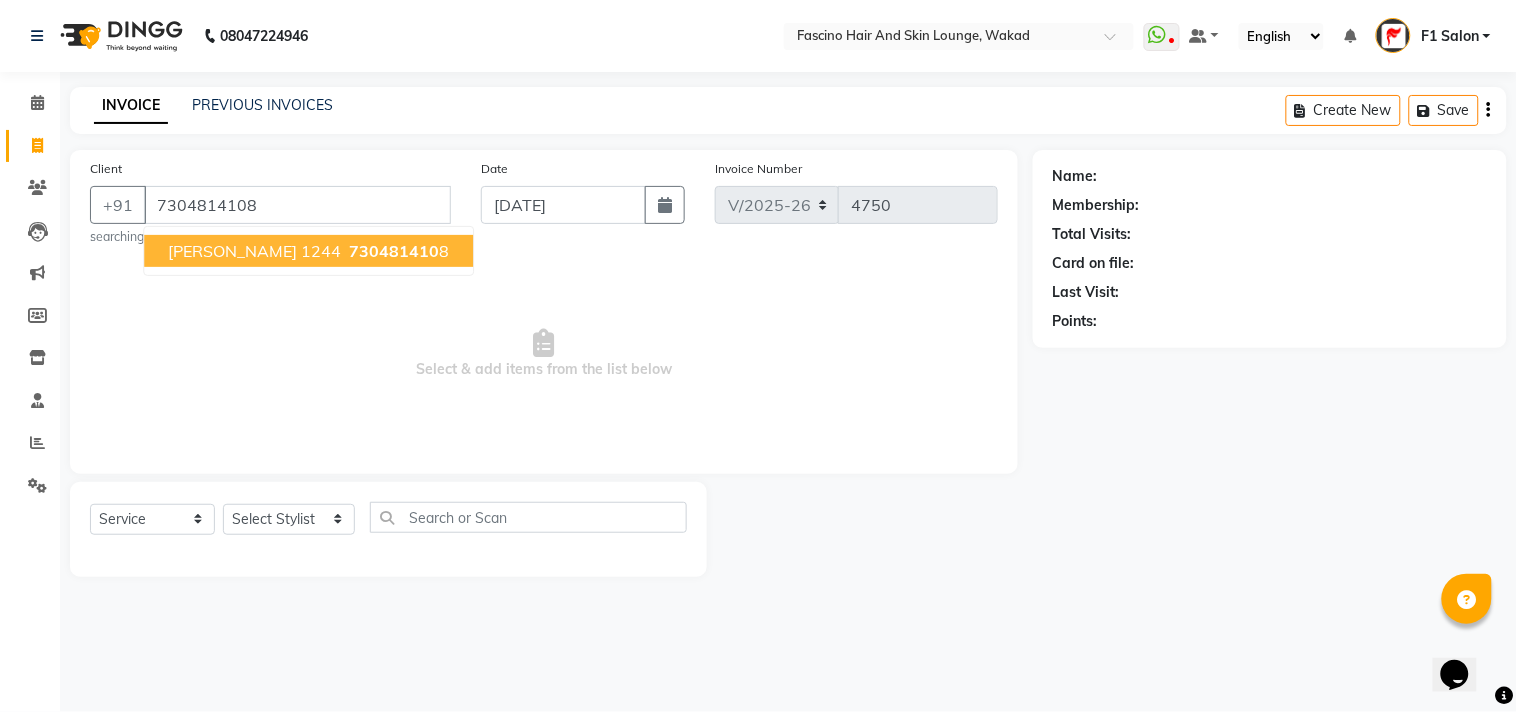 type on "7304814108" 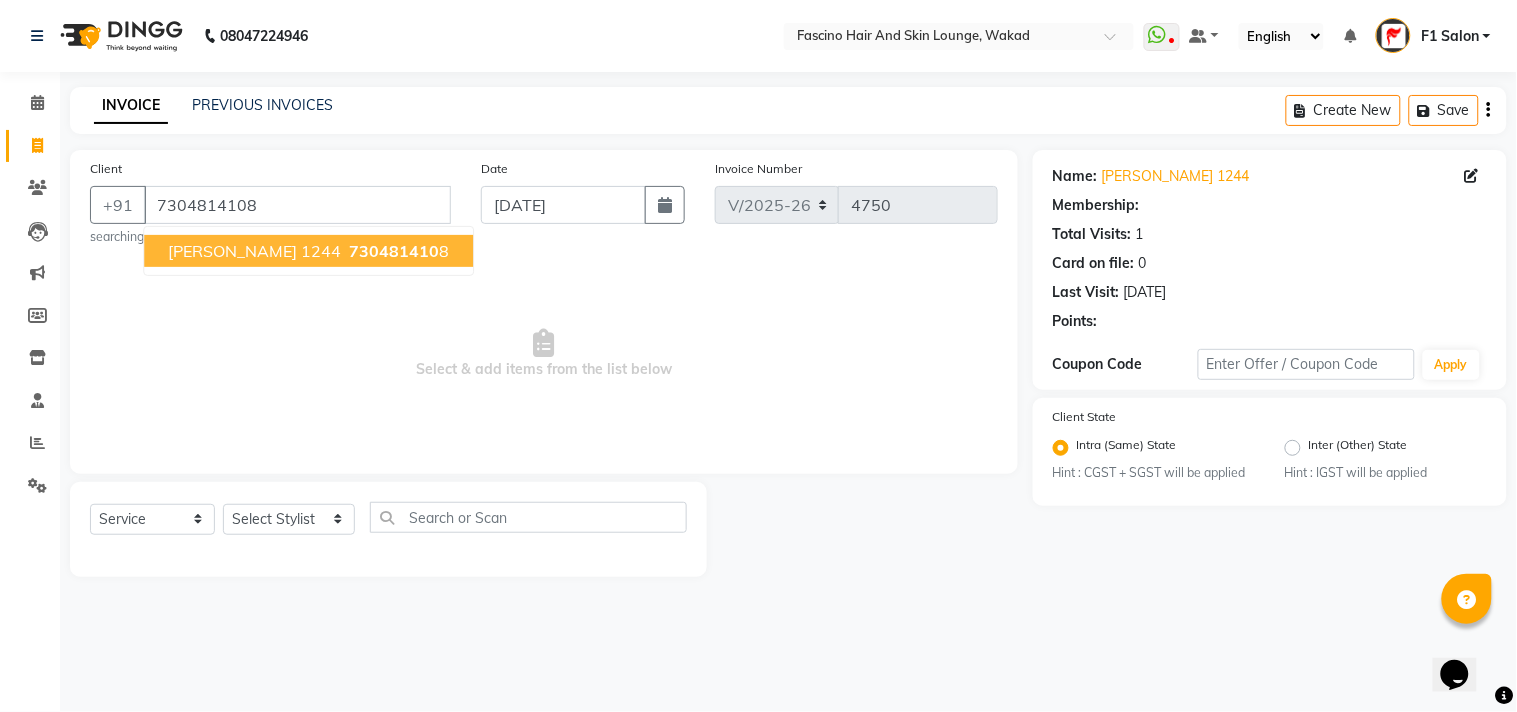 select on "1: Object" 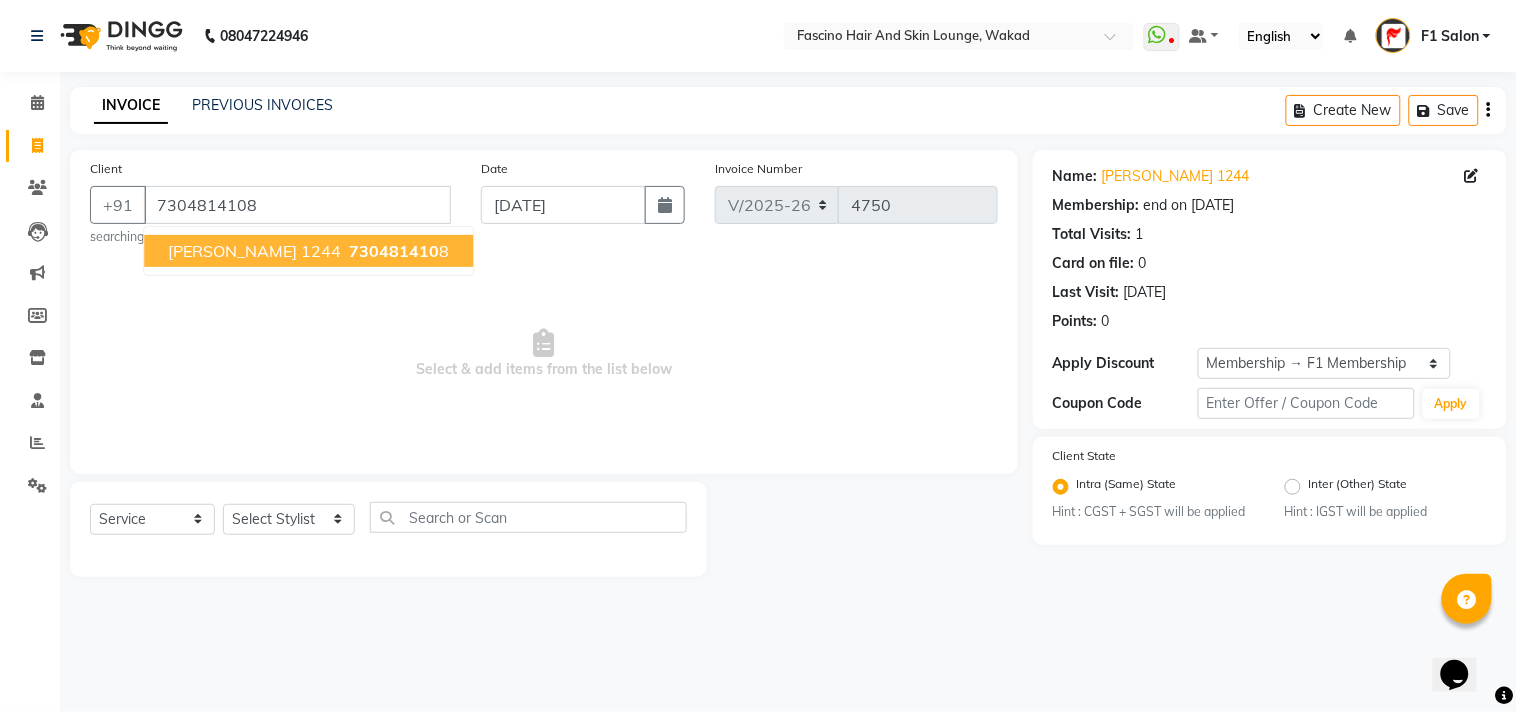 click on "Shagufta 1244   730481410 8" at bounding box center [308, 251] 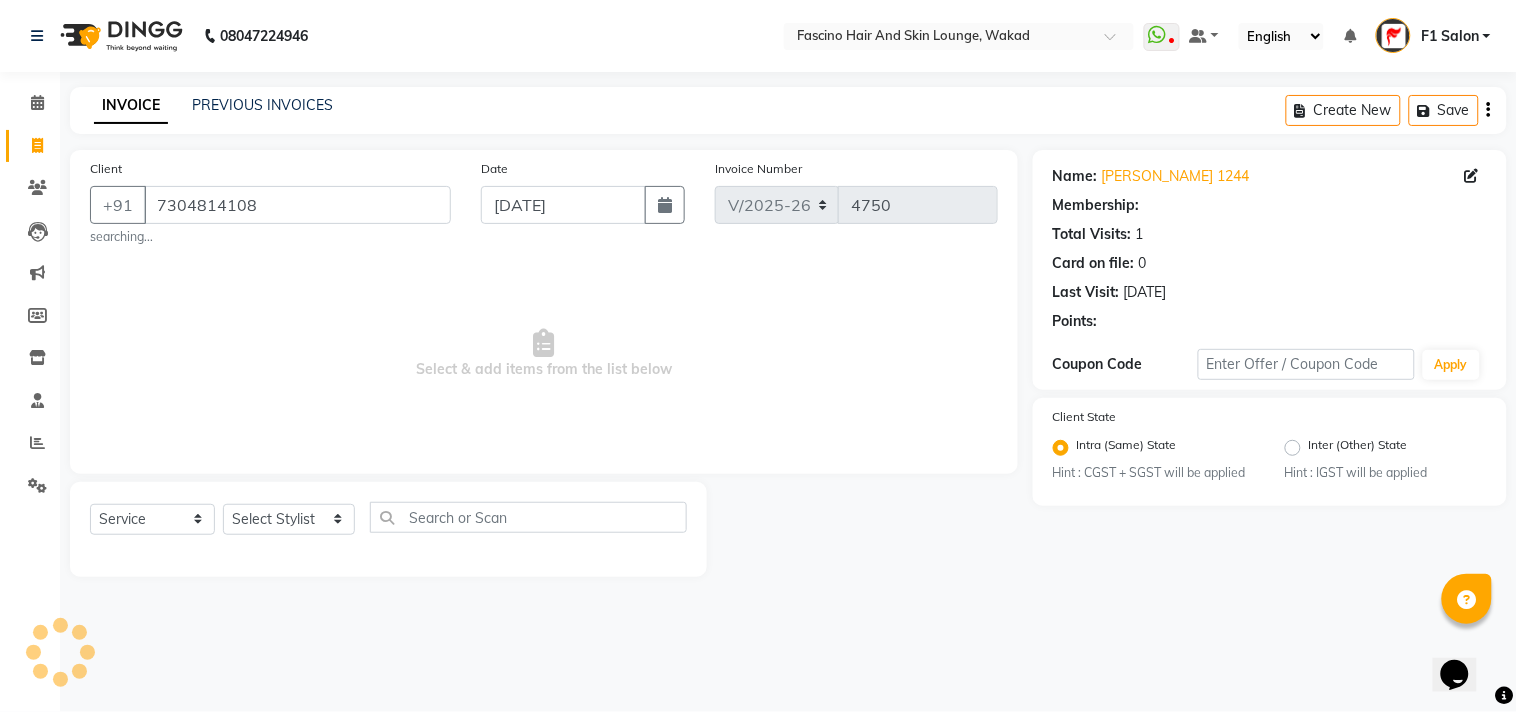 select on "1: Object" 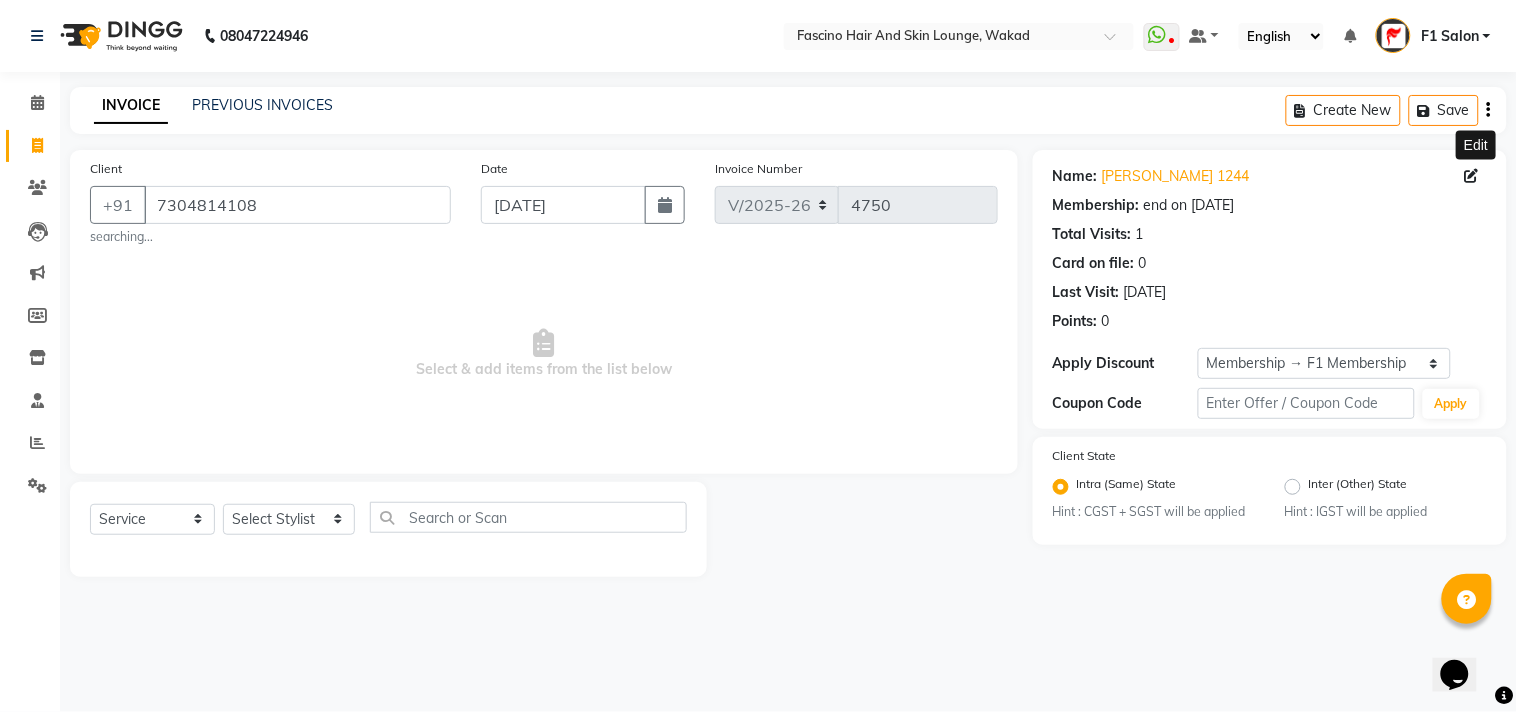 click 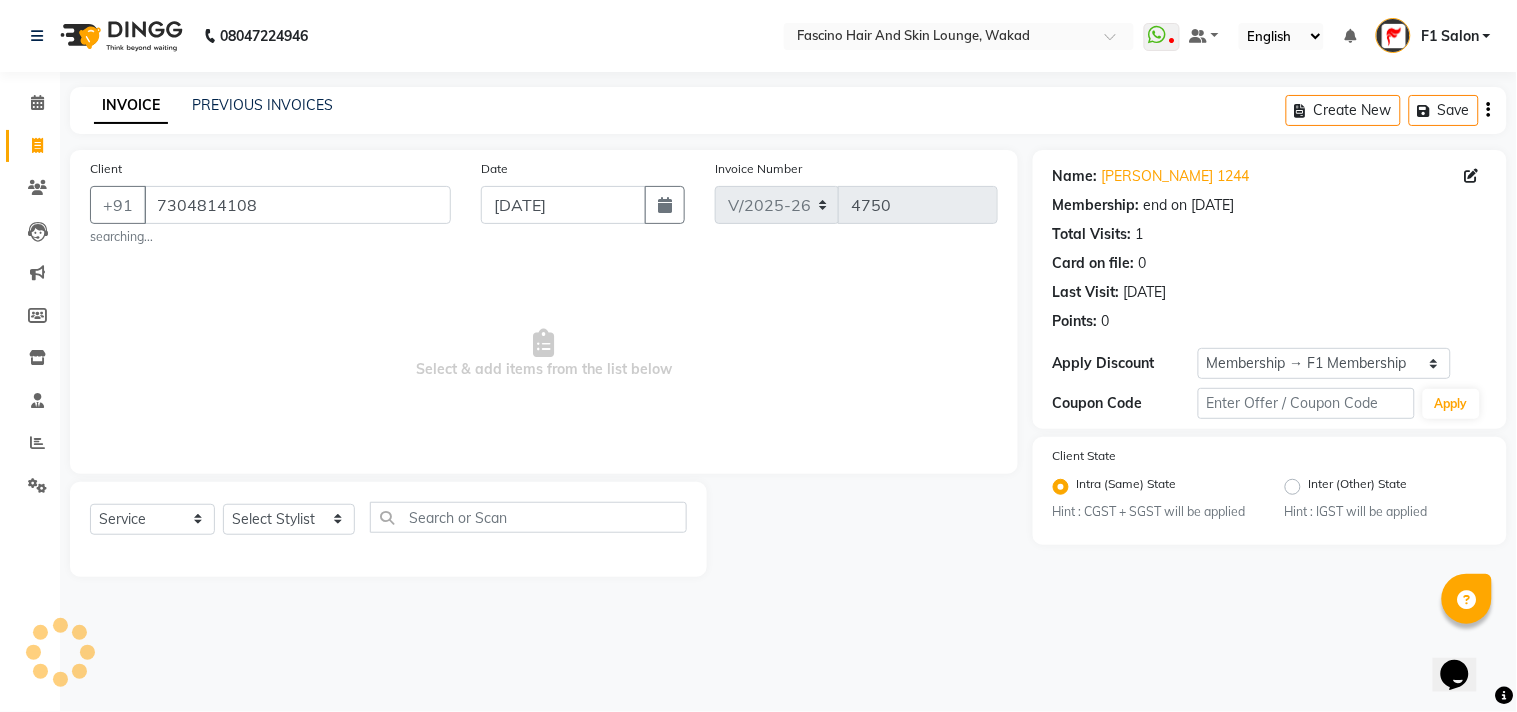 select on "22" 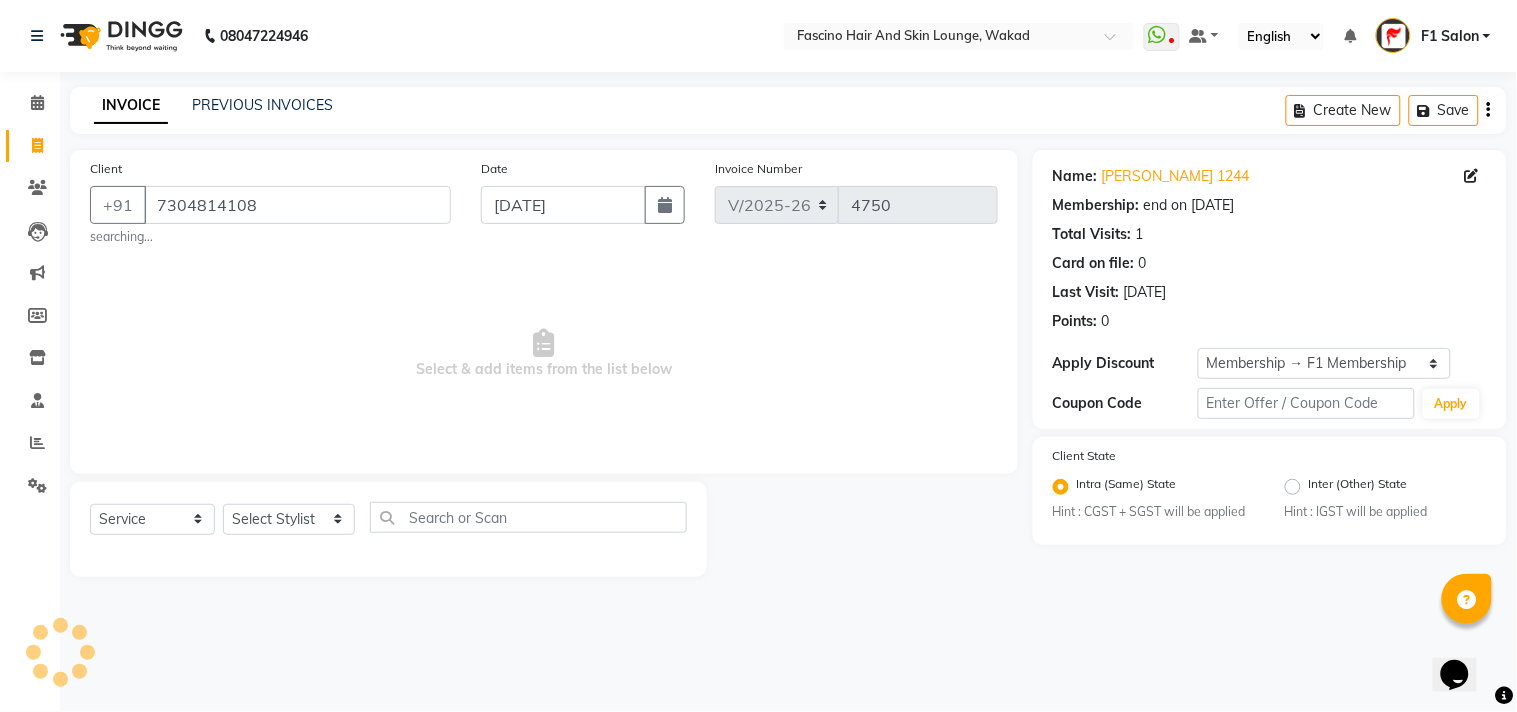 select on "[DEMOGRAPHIC_DATA]" 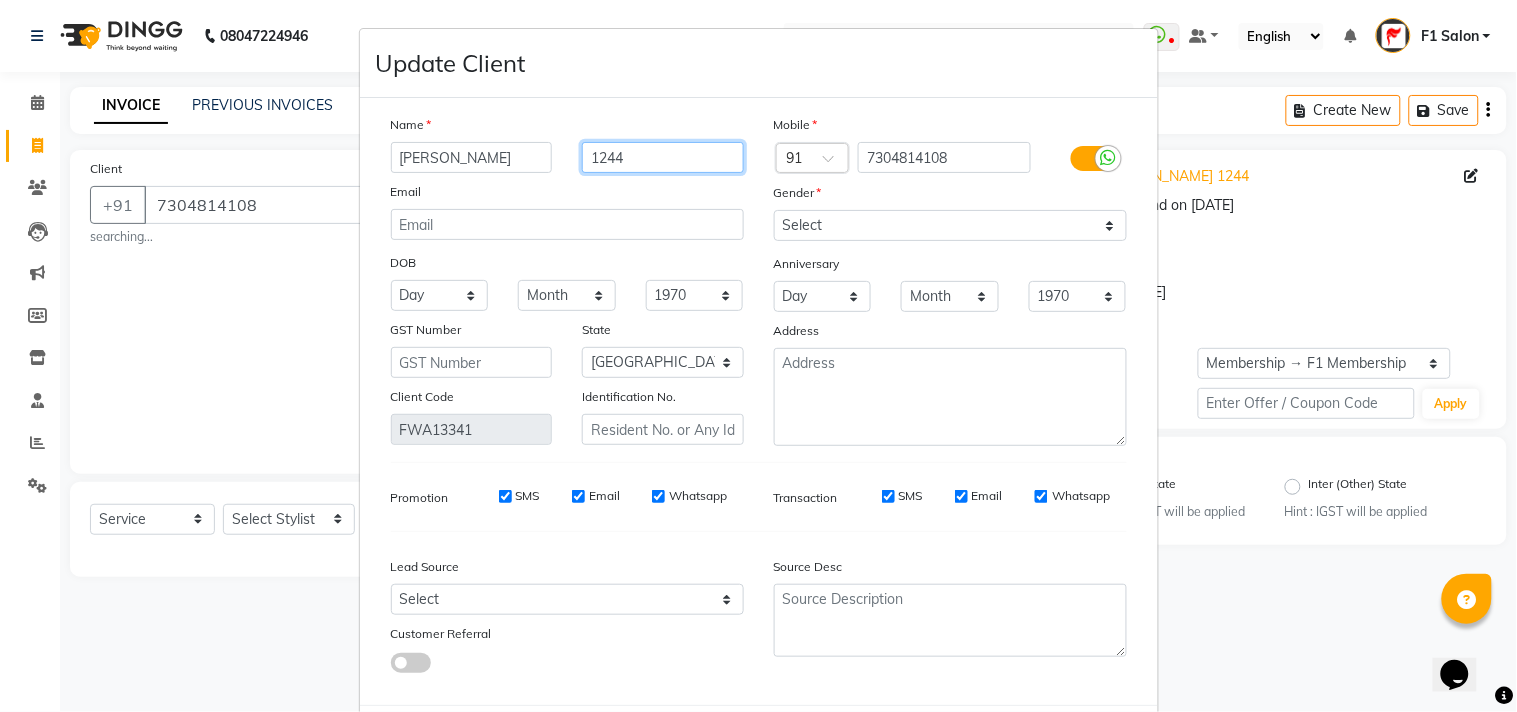 click on "1244" at bounding box center (663, 157) 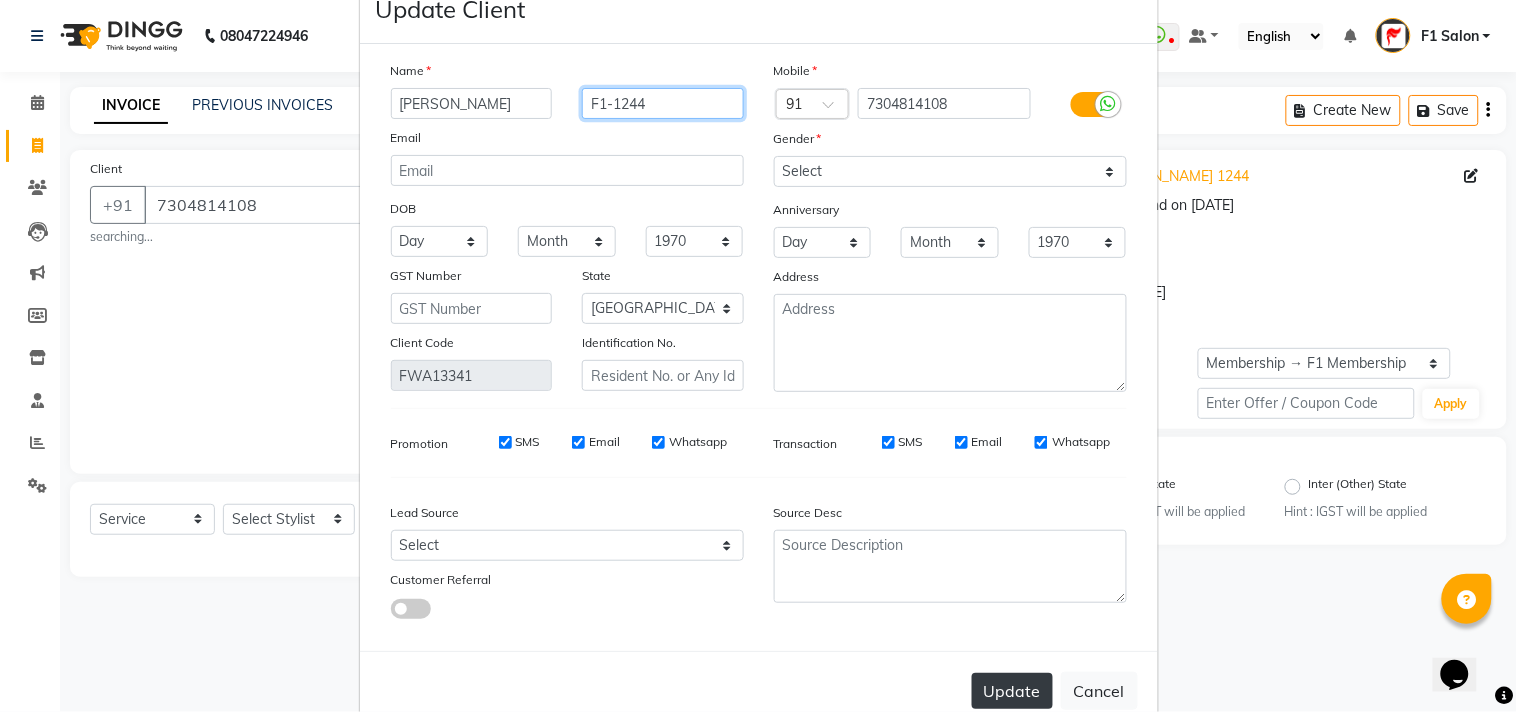 scroll, scrollTop: 103, scrollLeft: 0, axis: vertical 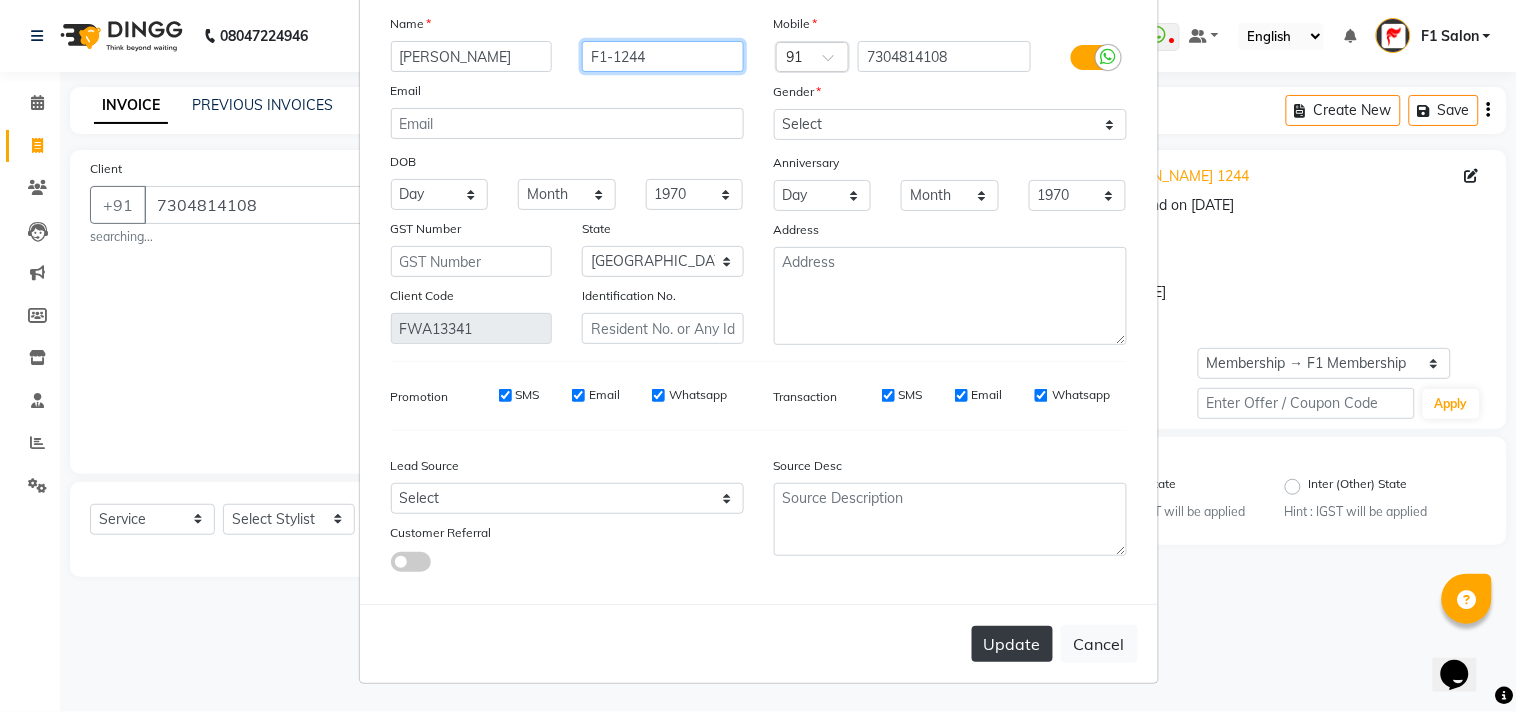 type on "F1-1244" 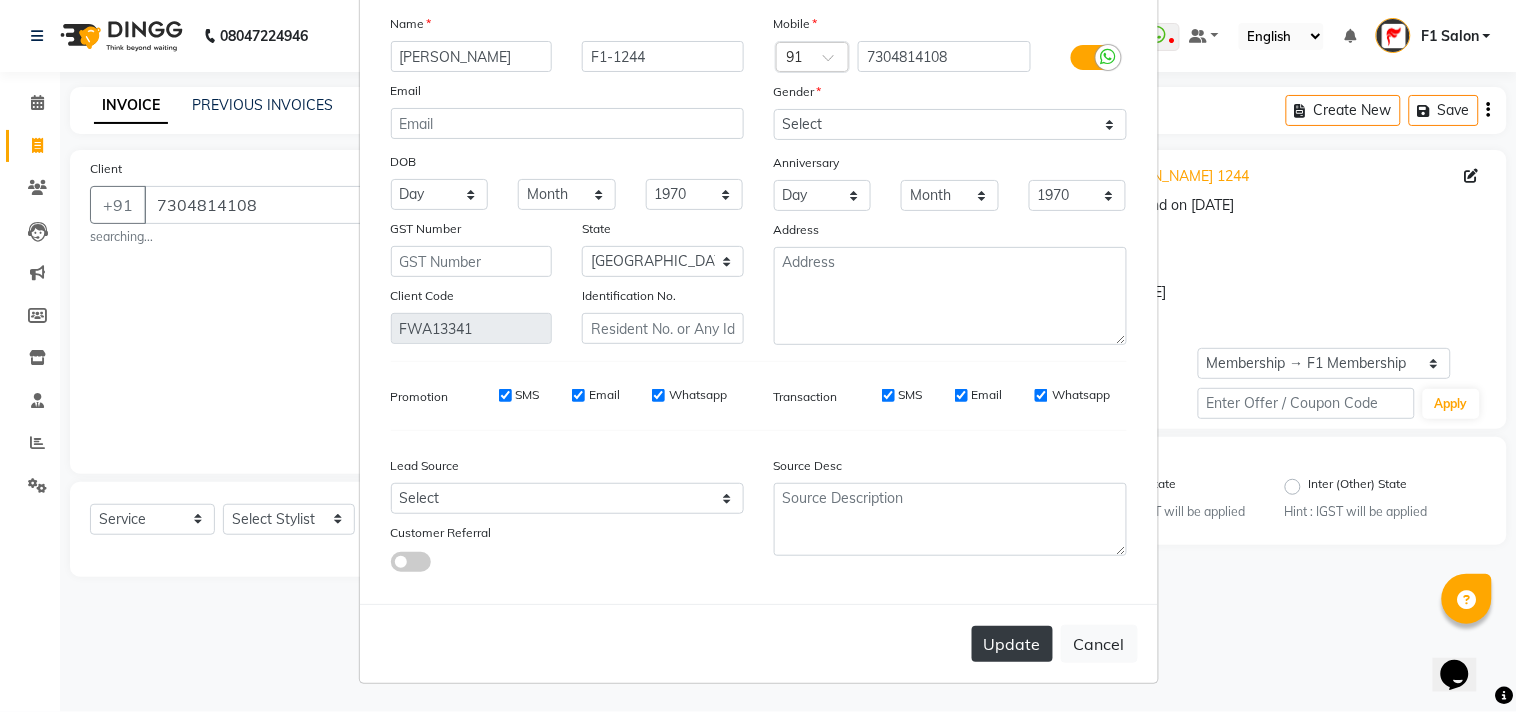 click on "Update" at bounding box center (1012, 644) 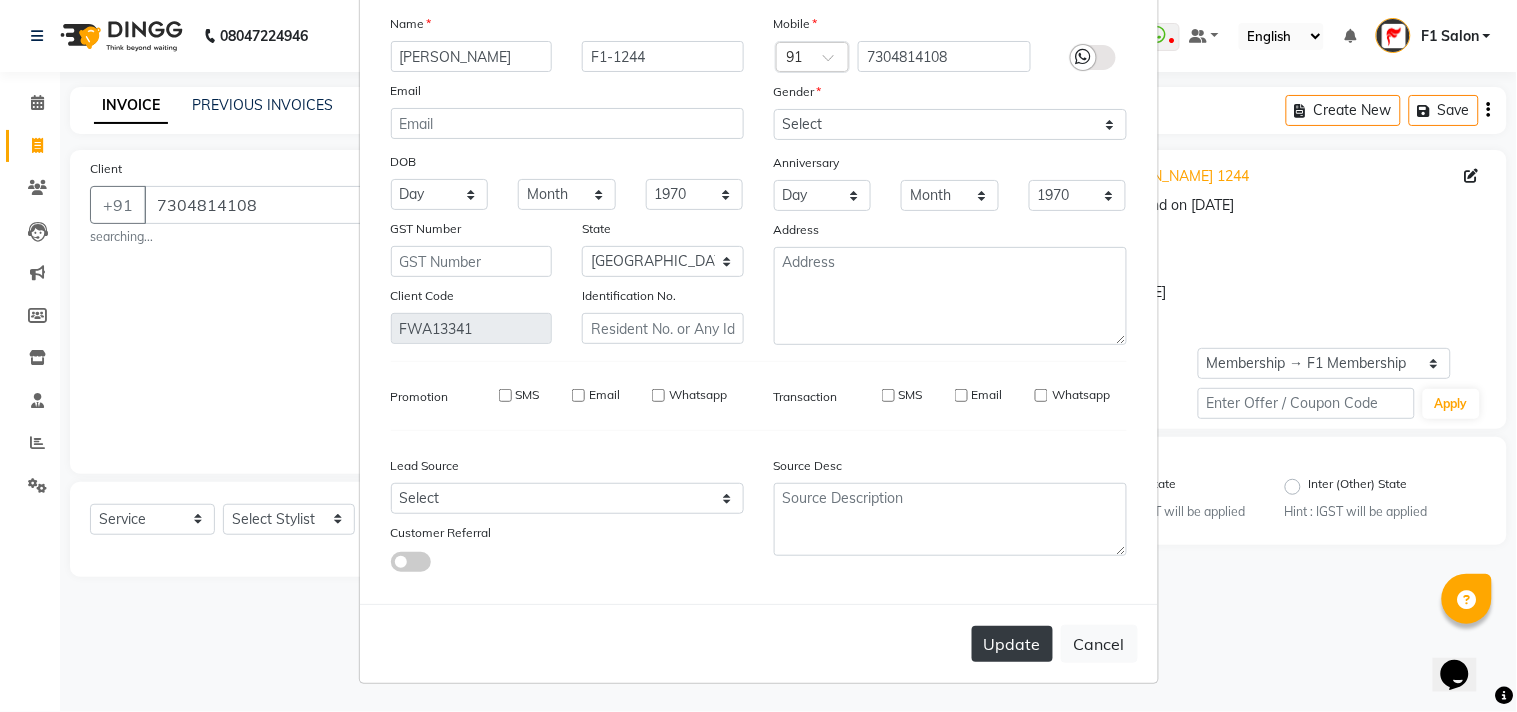 type 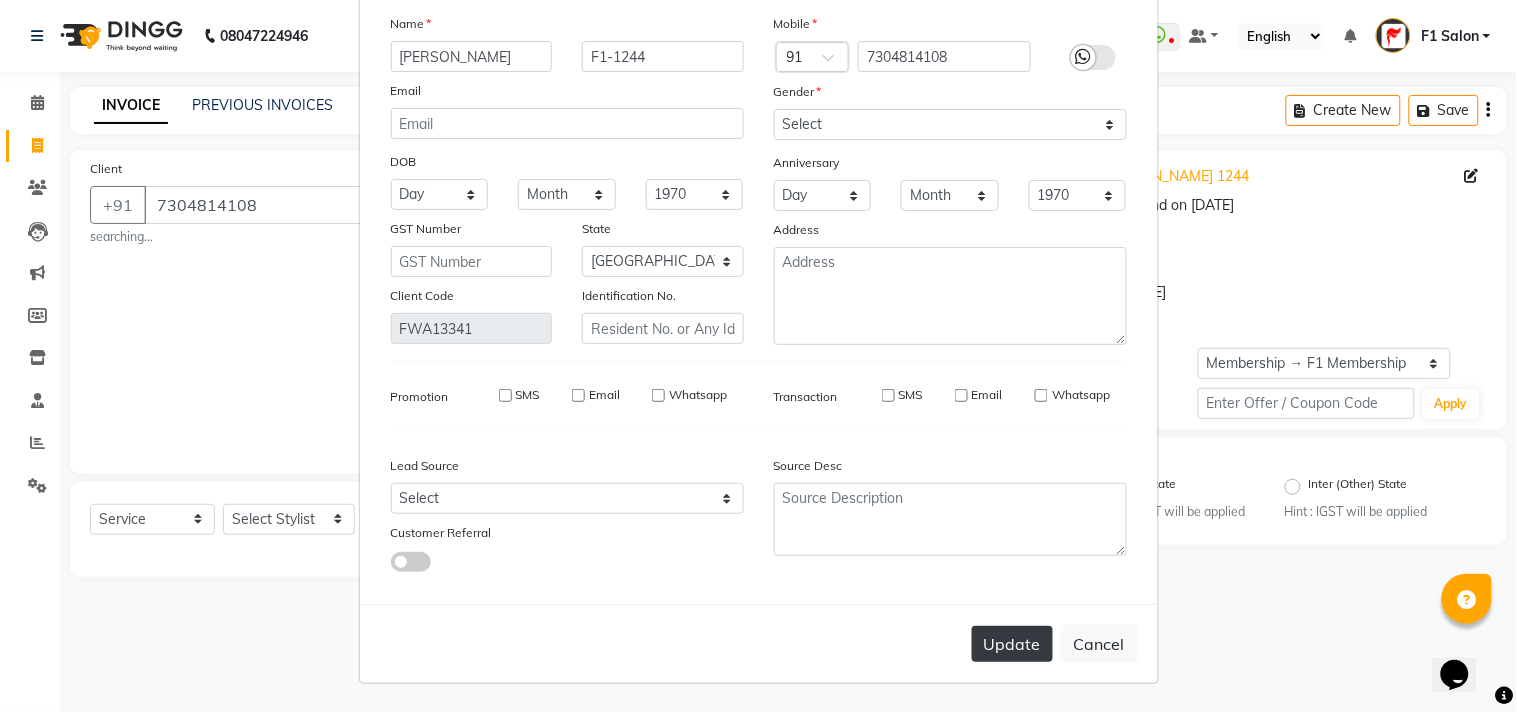 type 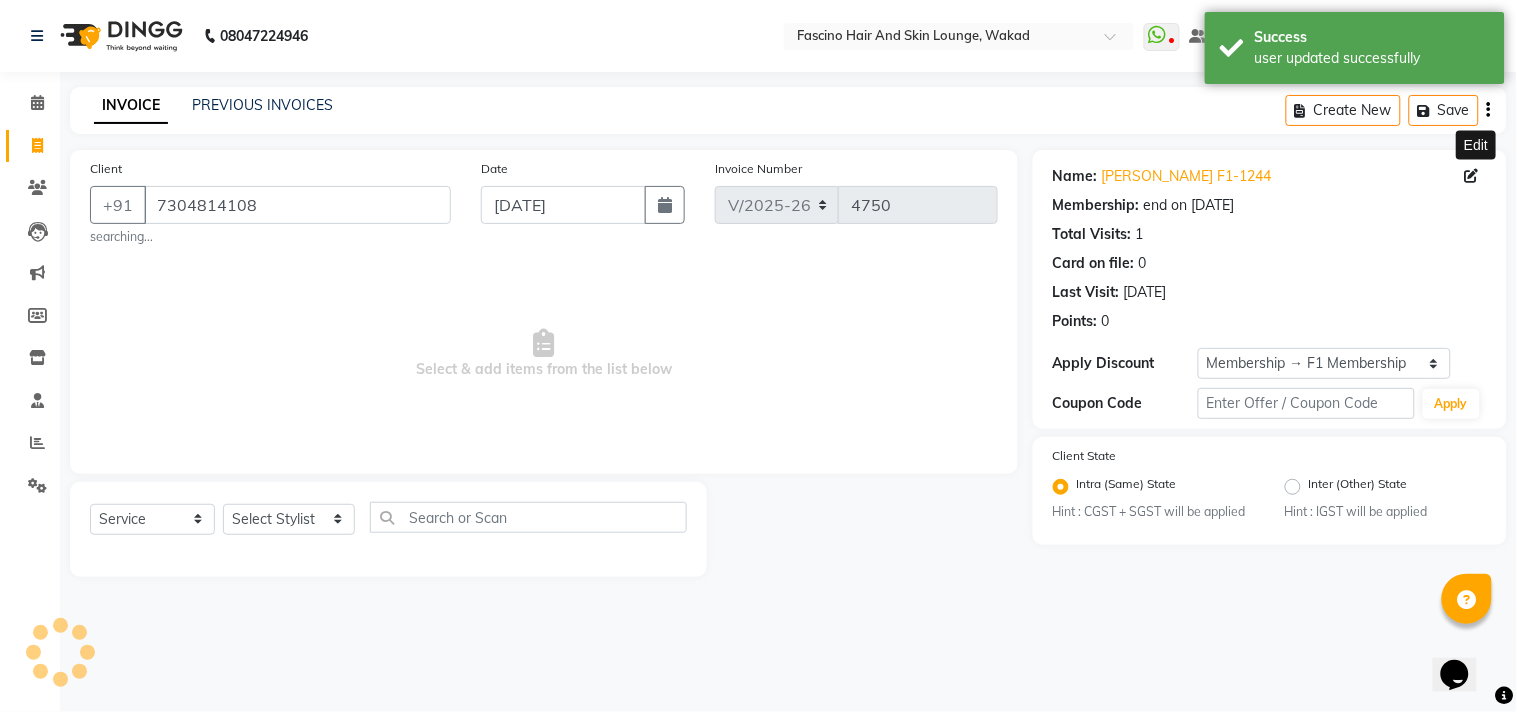 select on "2: Object" 